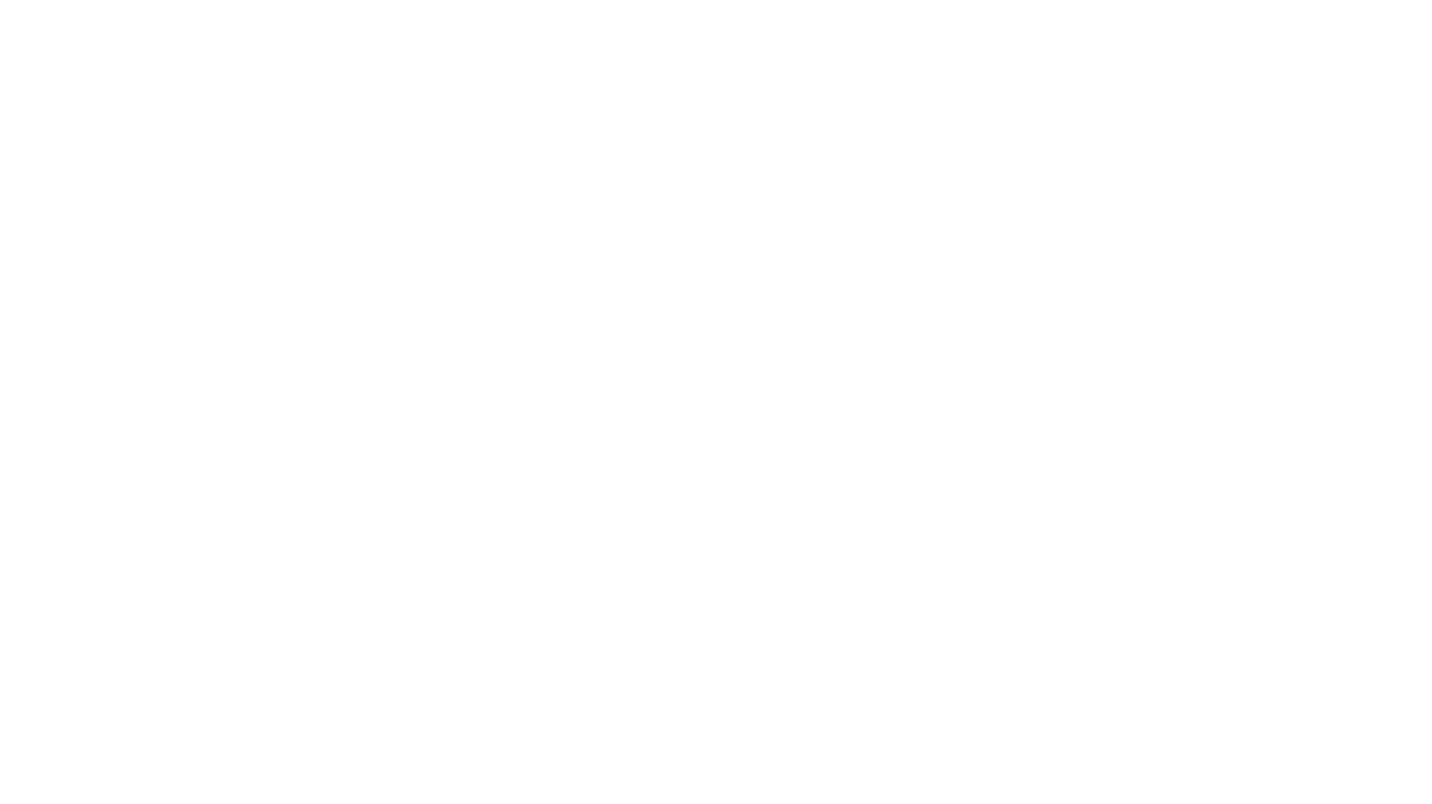 scroll, scrollTop: 0, scrollLeft: 0, axis: both 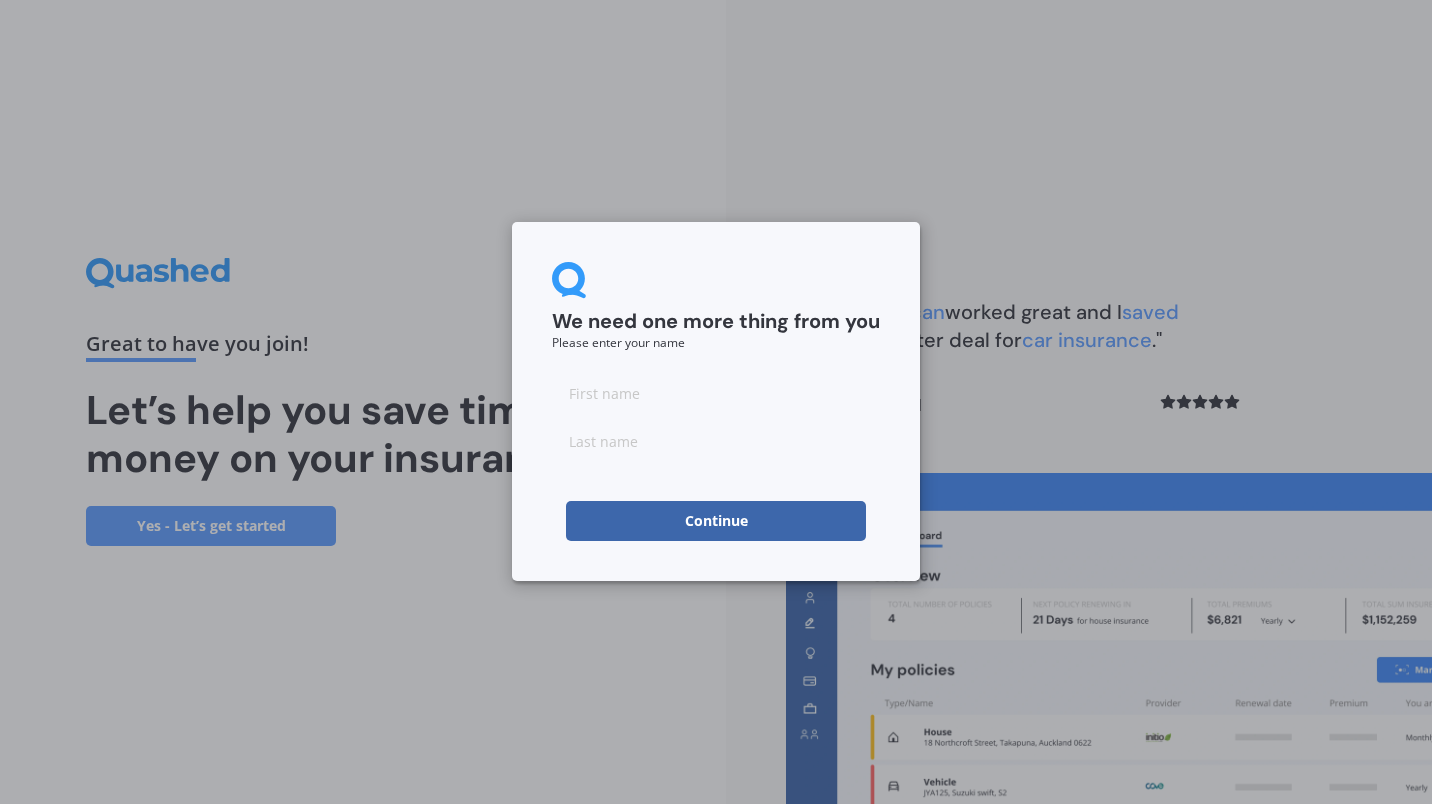 click on "Continue" at bounding box center [716, 521] 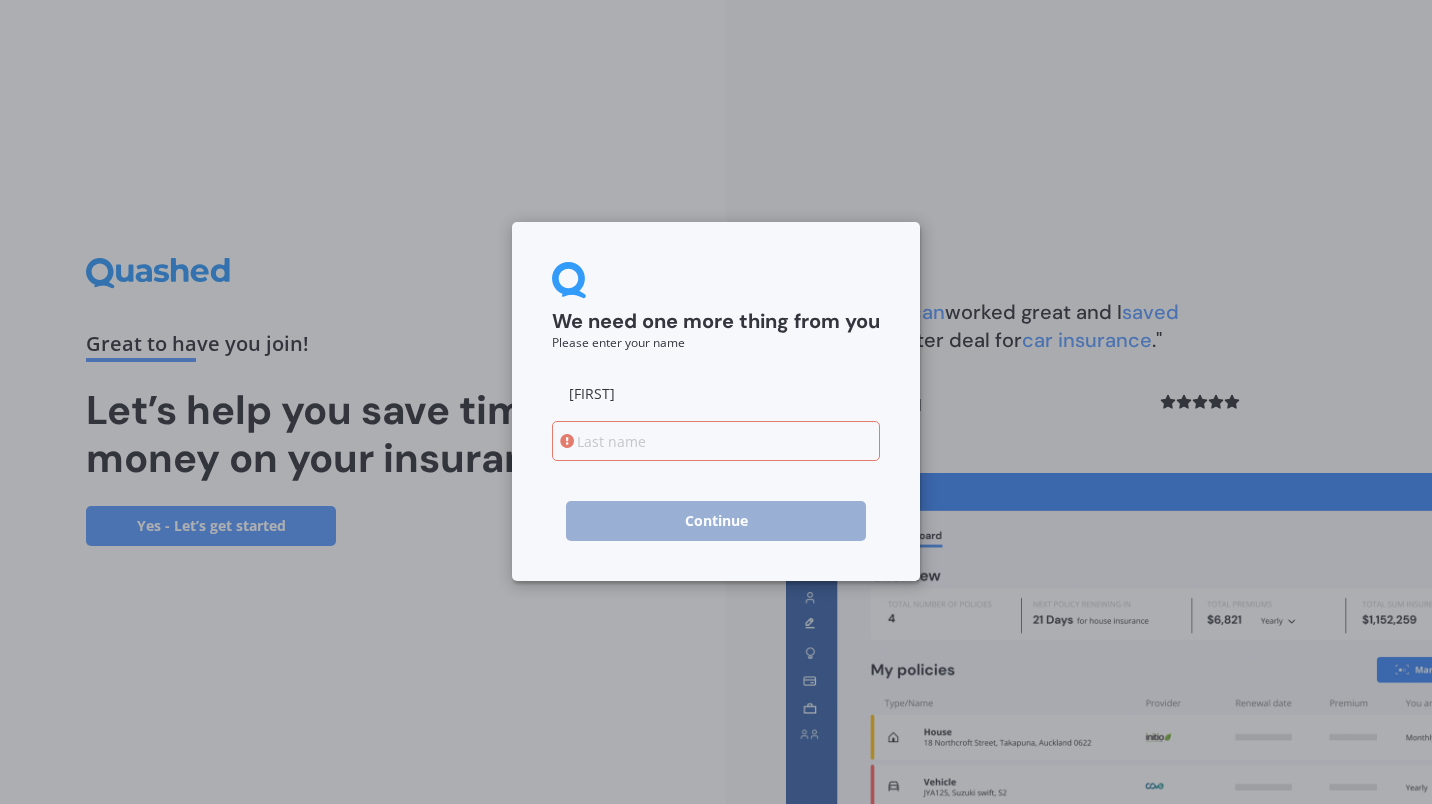 type on "[FIRST]" 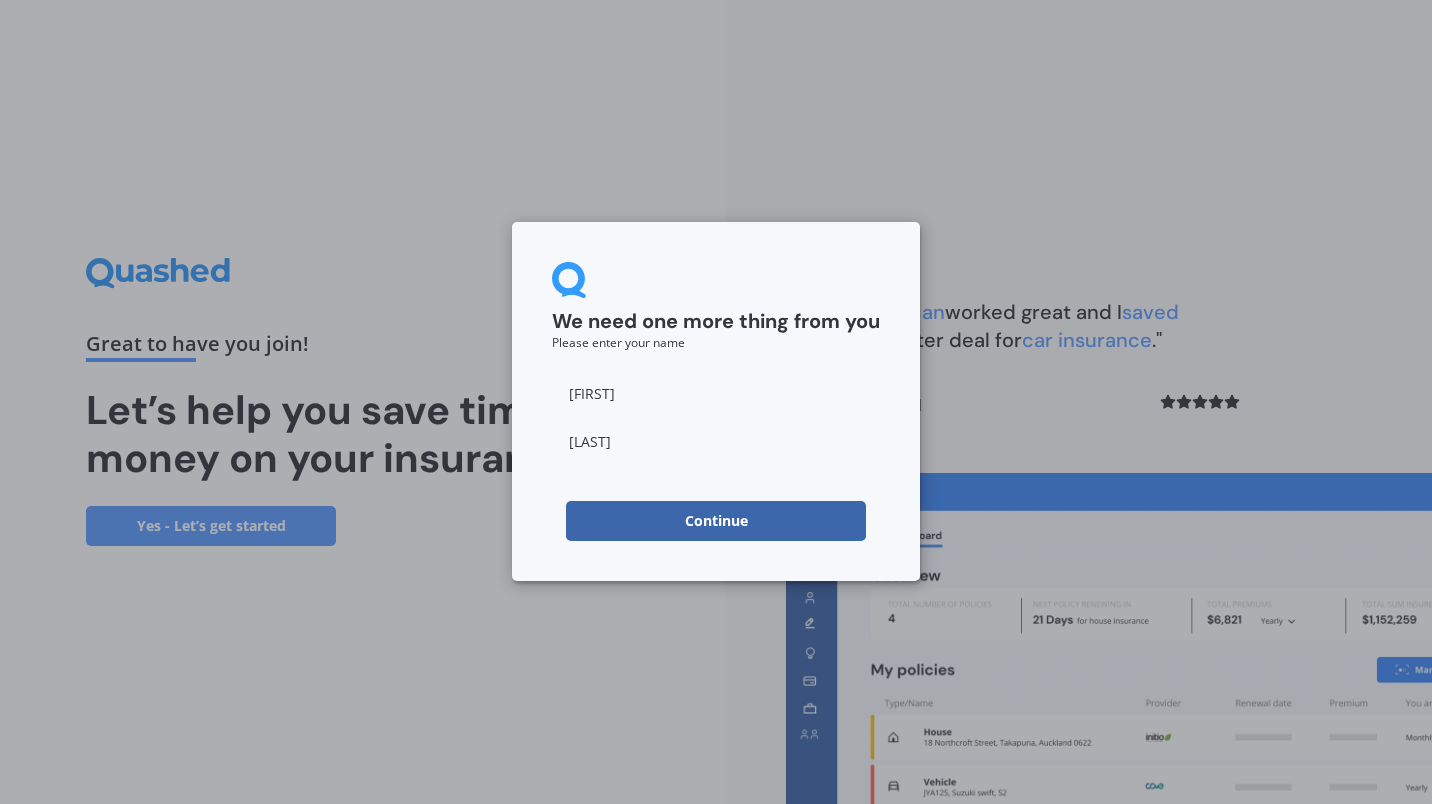 type on "[LAST]" 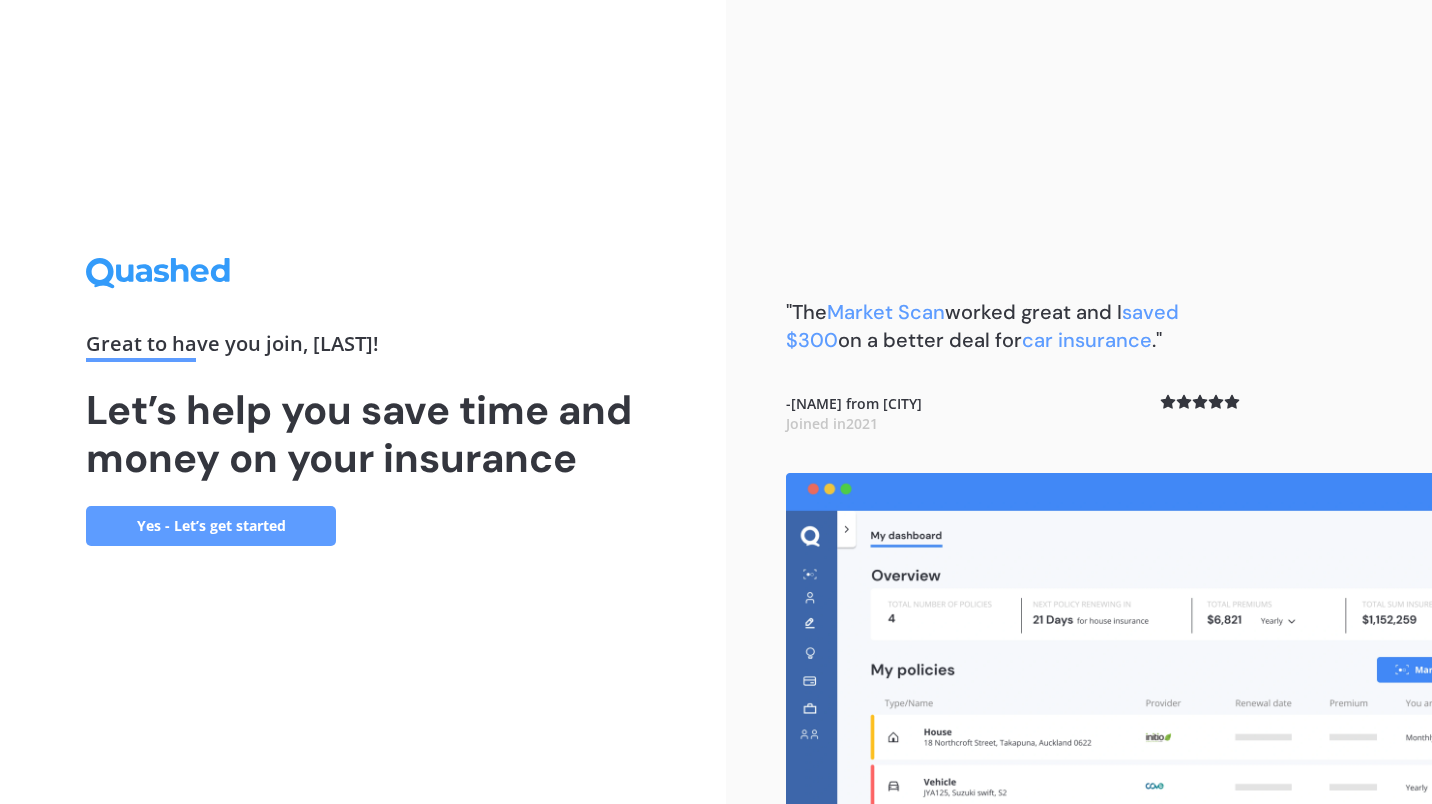 click on "Yes - Let’s get started" at bounding box center (211, 526) 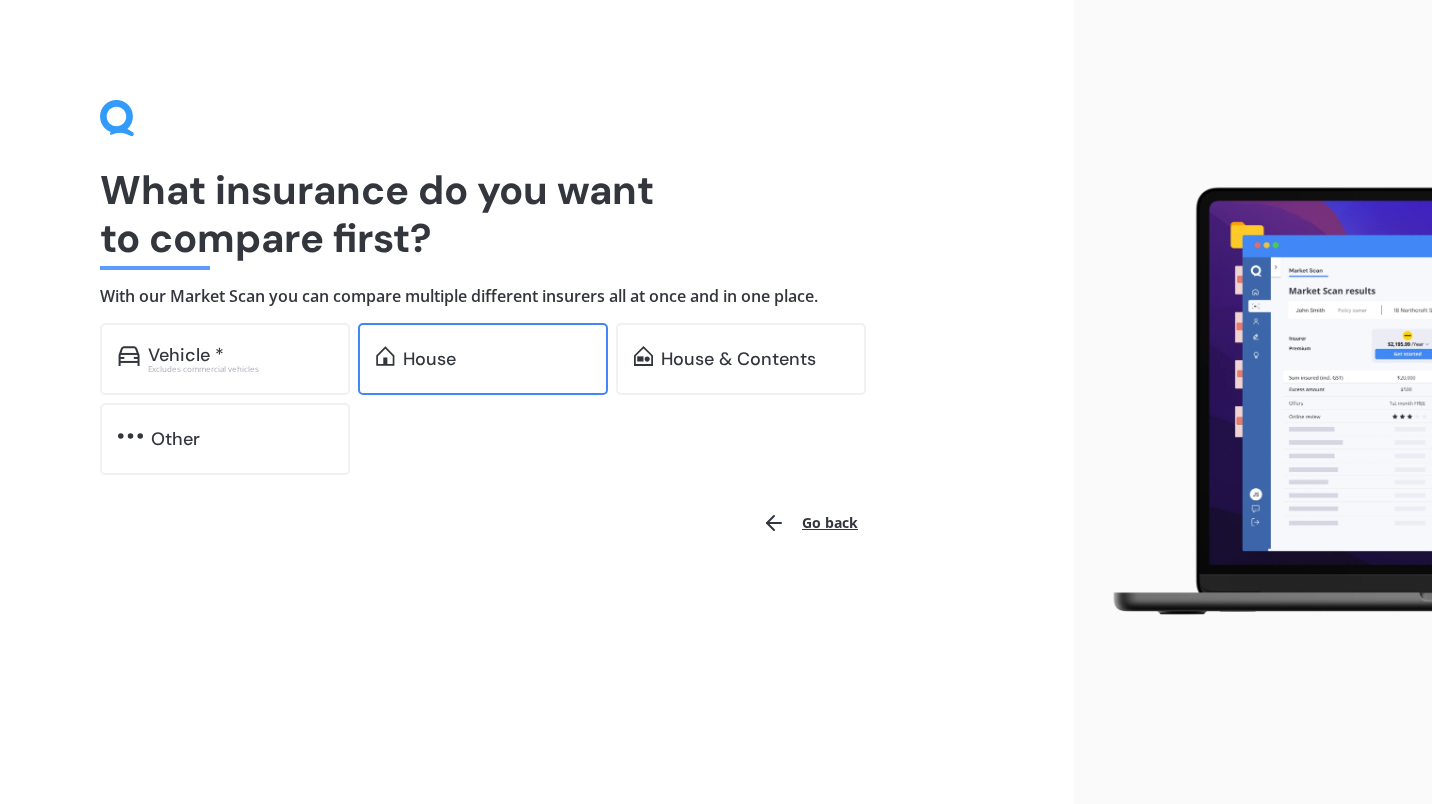 click on "House" at bounding box center (483, 359) 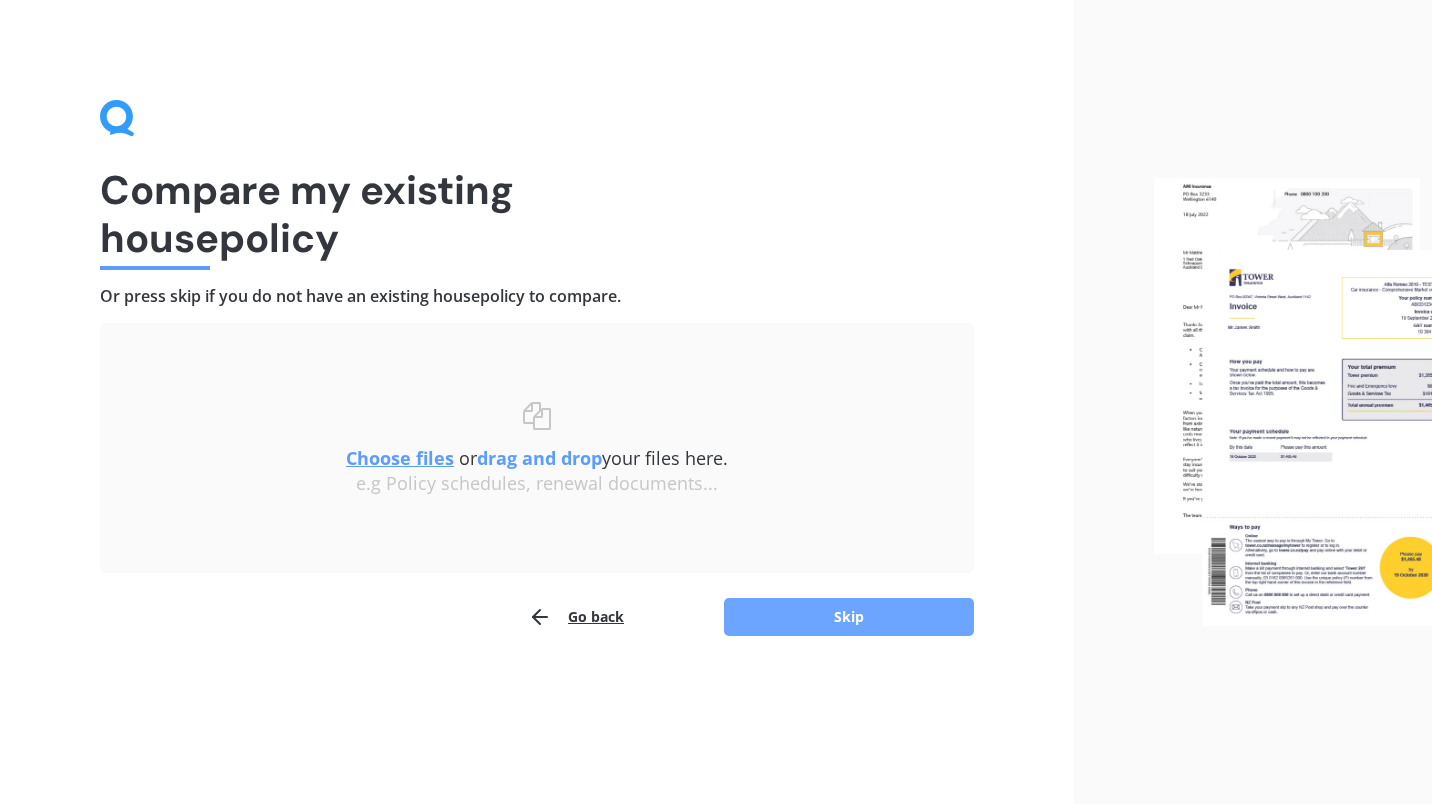 click on "Skip" at bounding box center (849, 617) 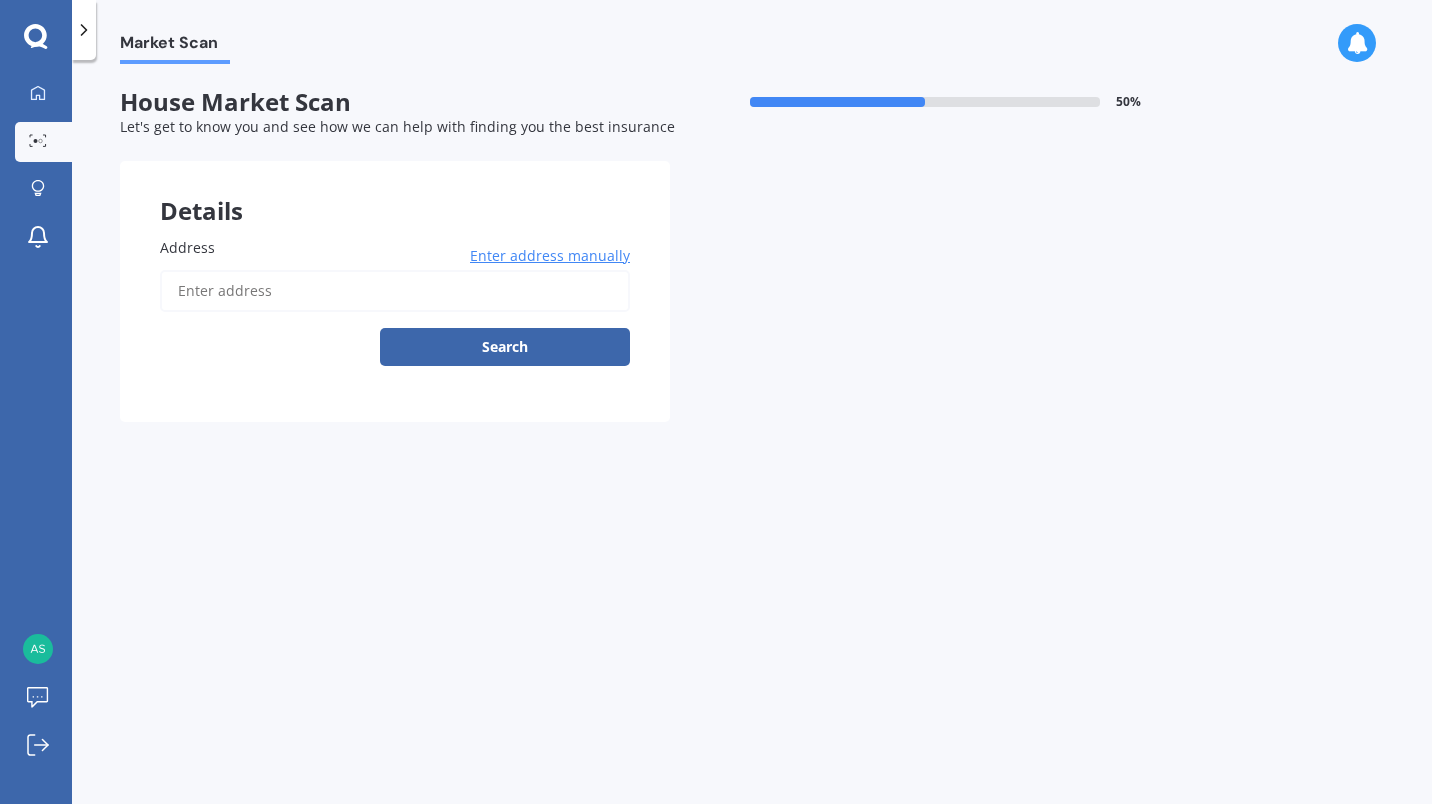 click on "Address" at bounding box center [395, 291] 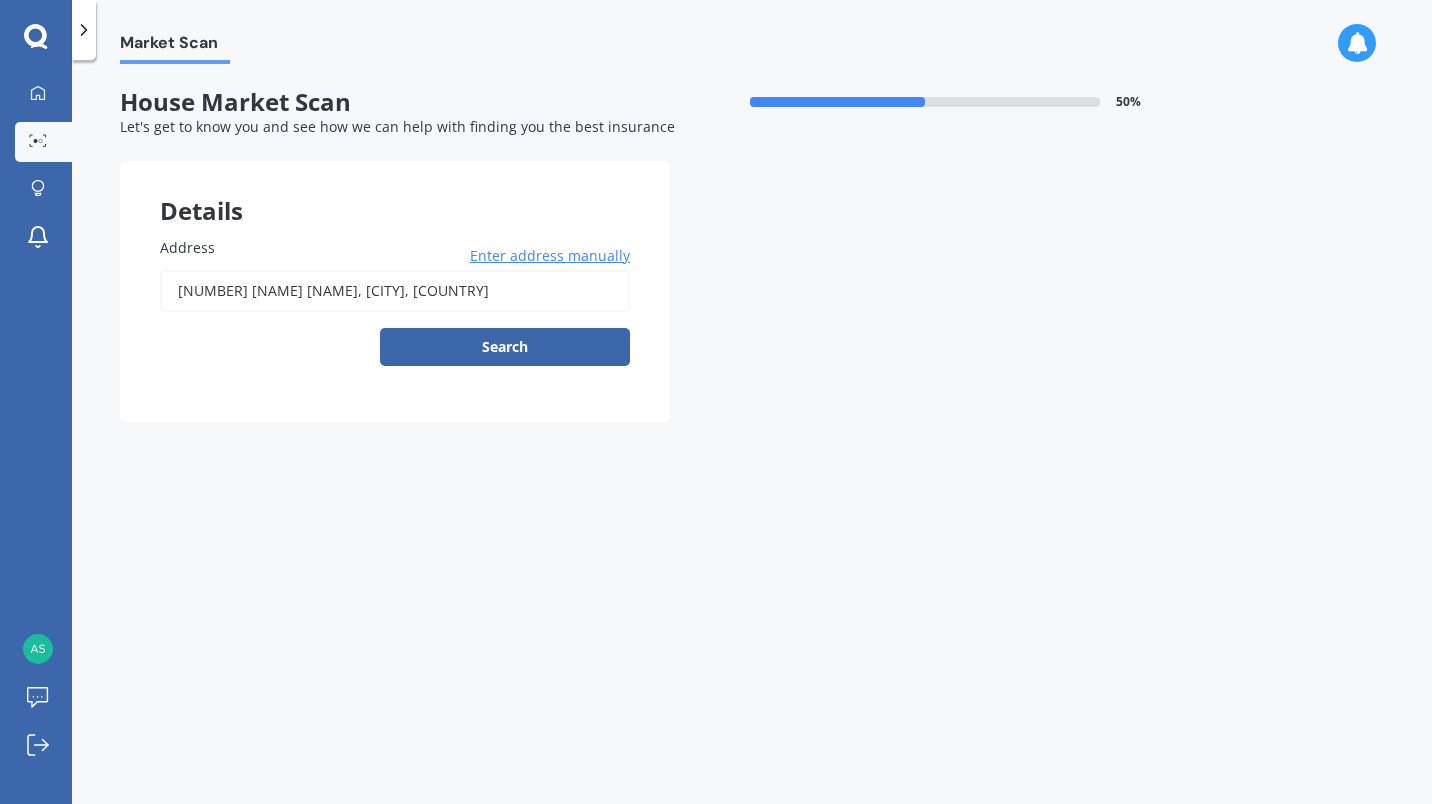 type on "[NUMBER] [NAME] [NAME], [CITY] [POSTAL_CODE]" 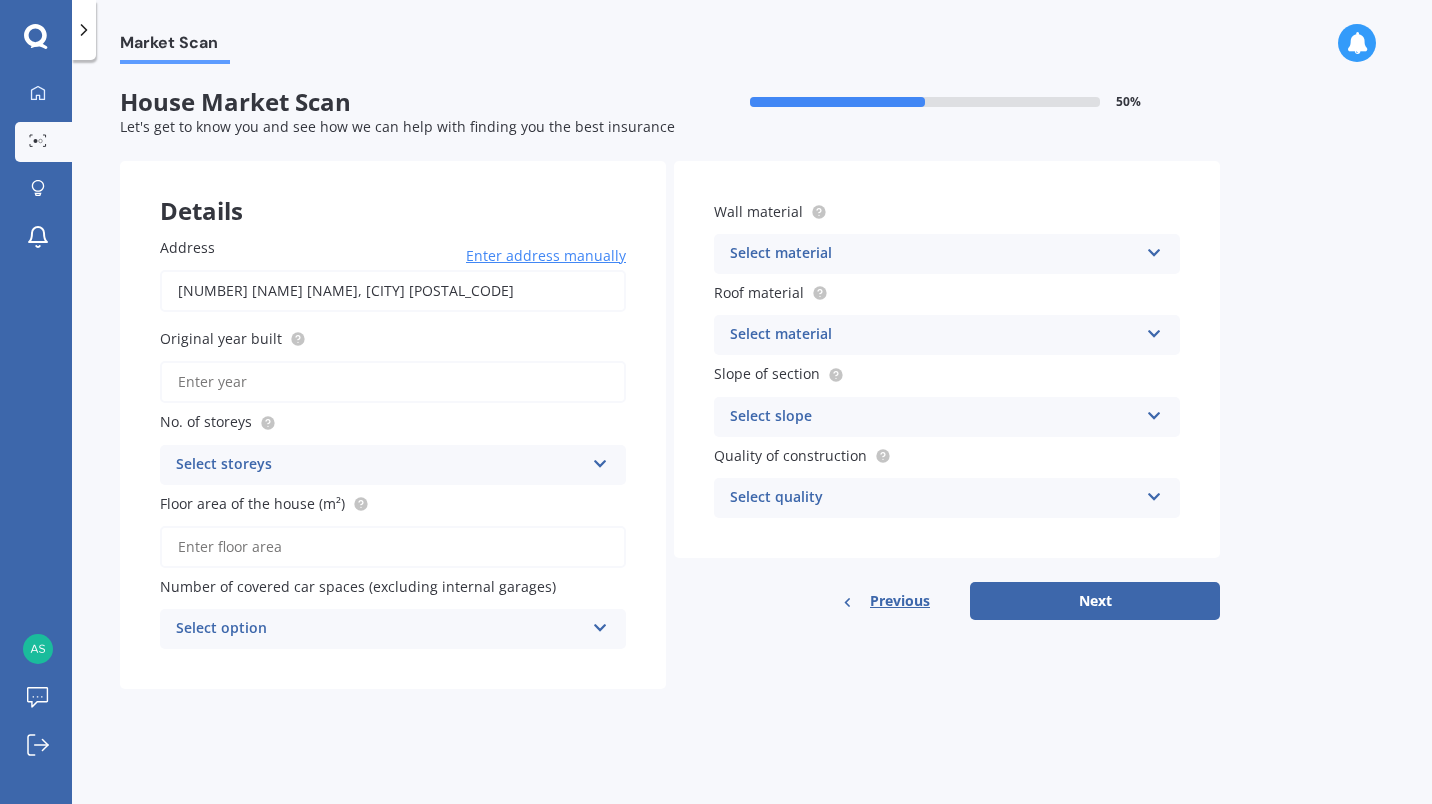 click on "Select material" at bounding box center (934, 254) 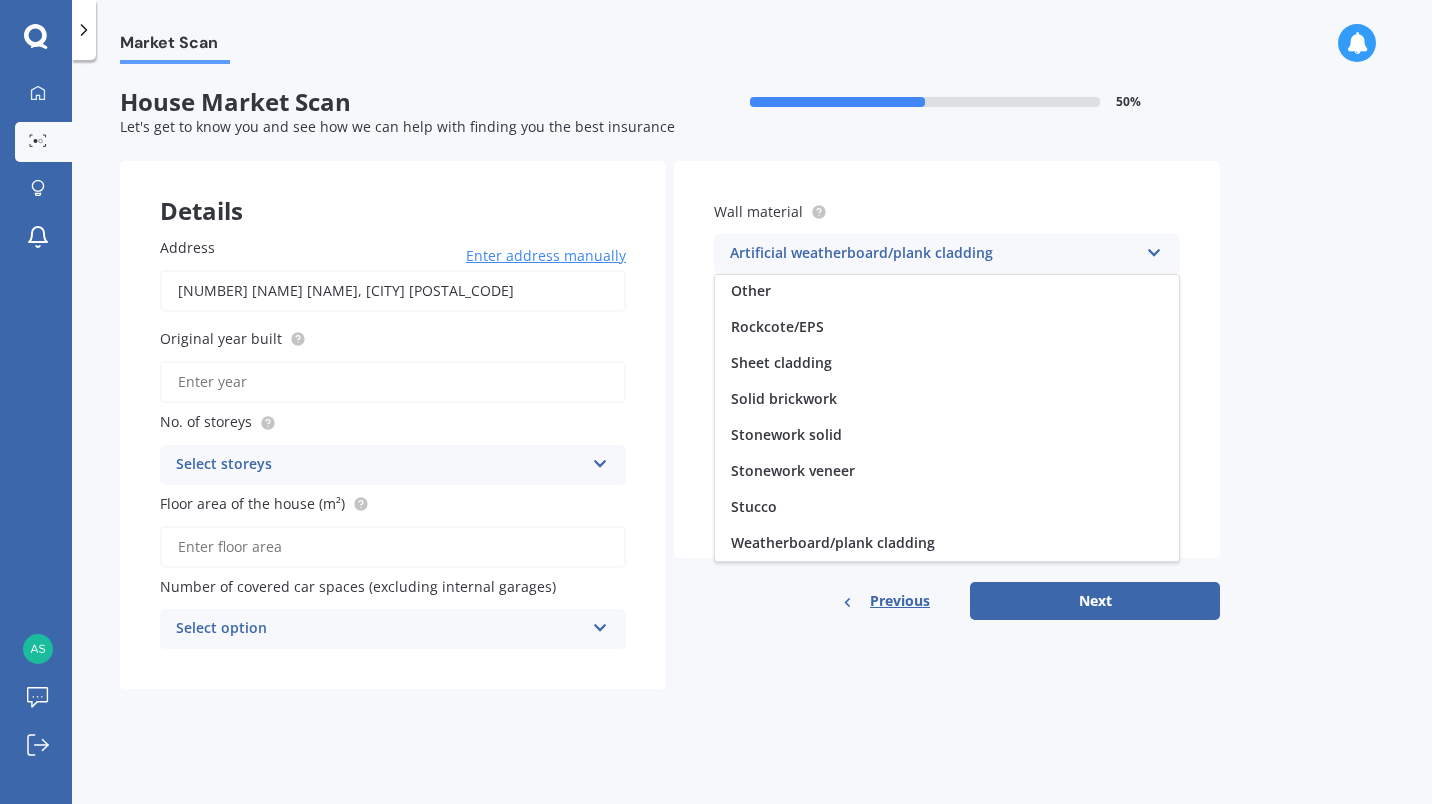 scroll, scrollTop: 178, scrollLeft: 0, axis: vertical 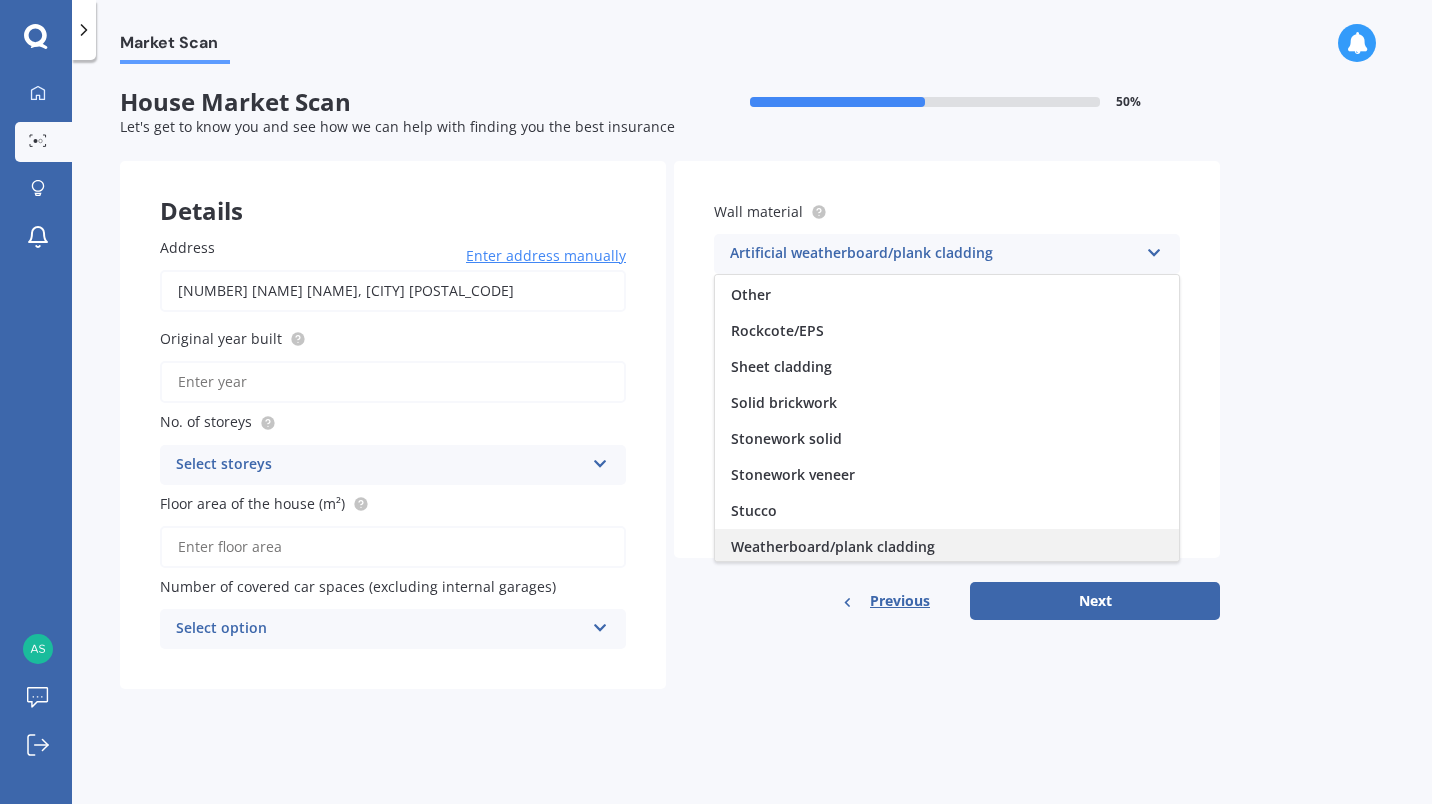 click on "Weatherboard/plank cladding" at bounding box center [833, 546] 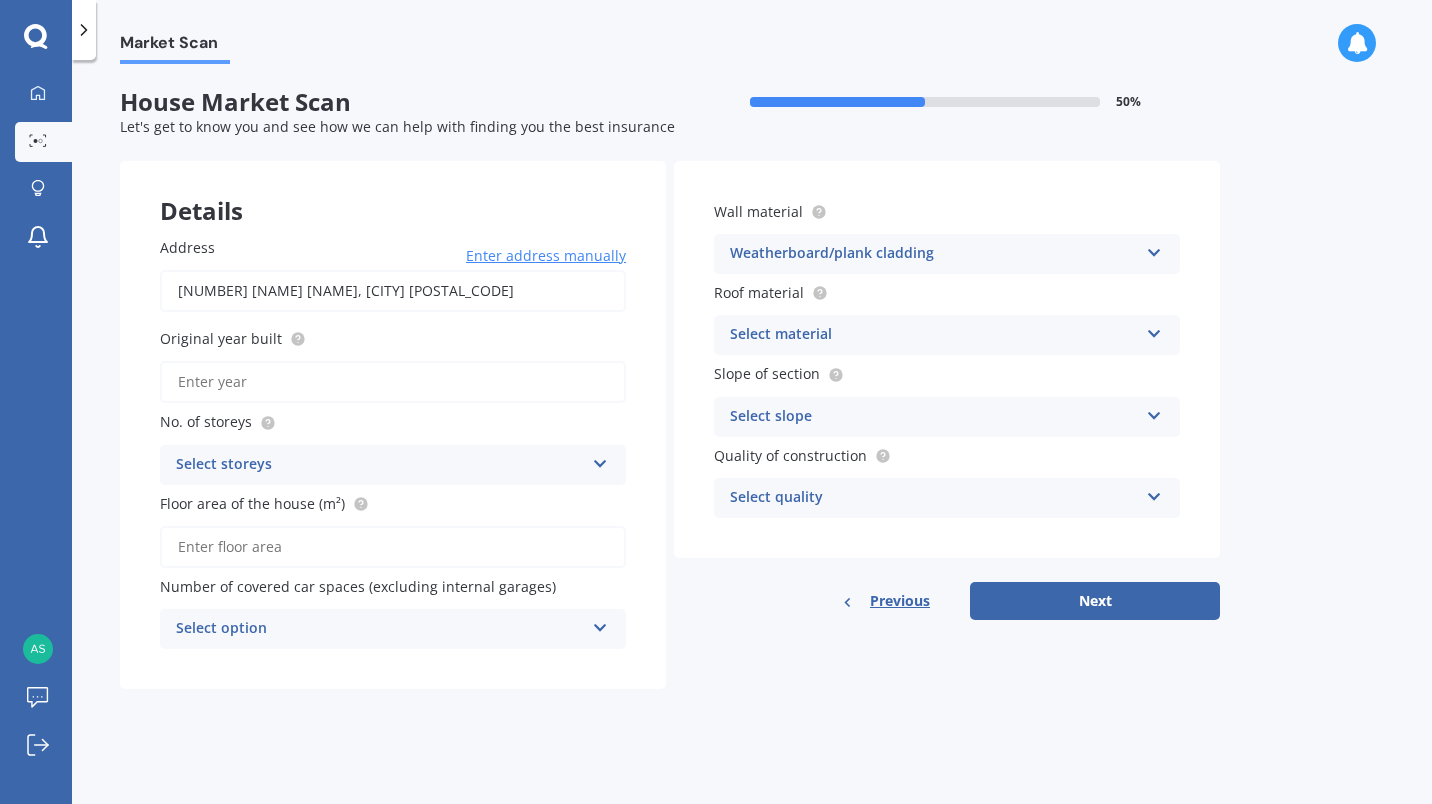 click on "Select material" at bounding box center (934, 335) 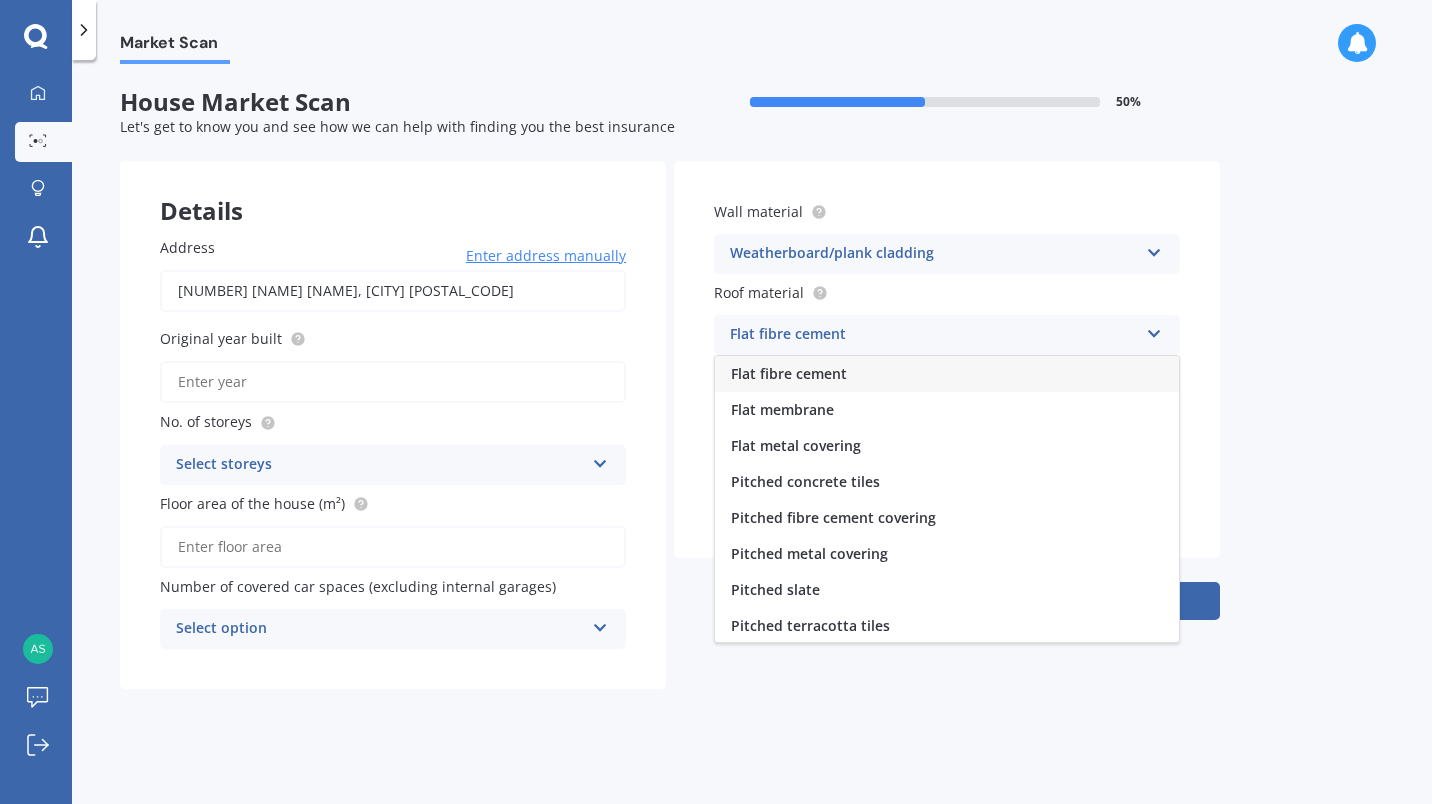 click on "Pitched metal covering" at bounding box center [809, 553] 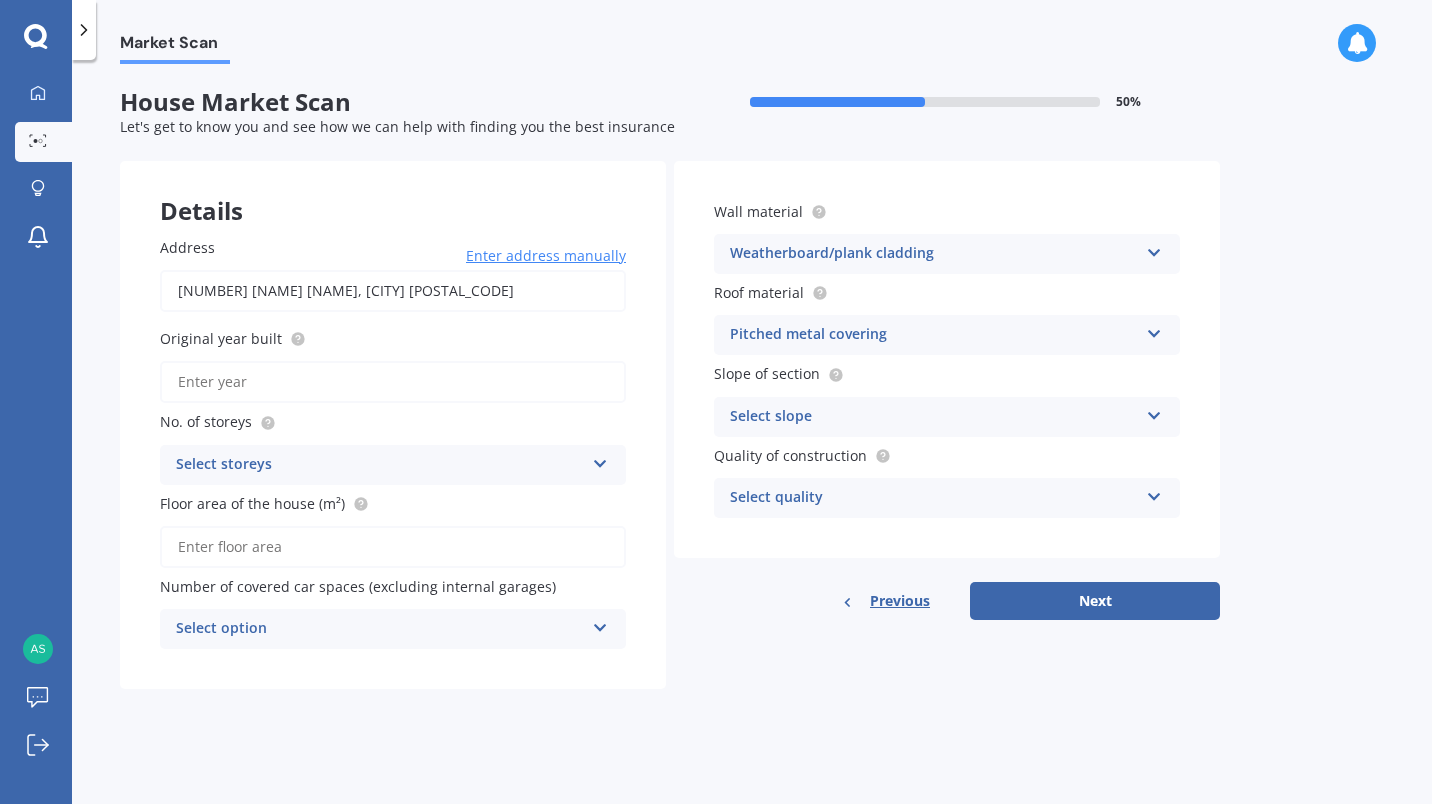 click on "Select slope" at bounding box center (934, 417) 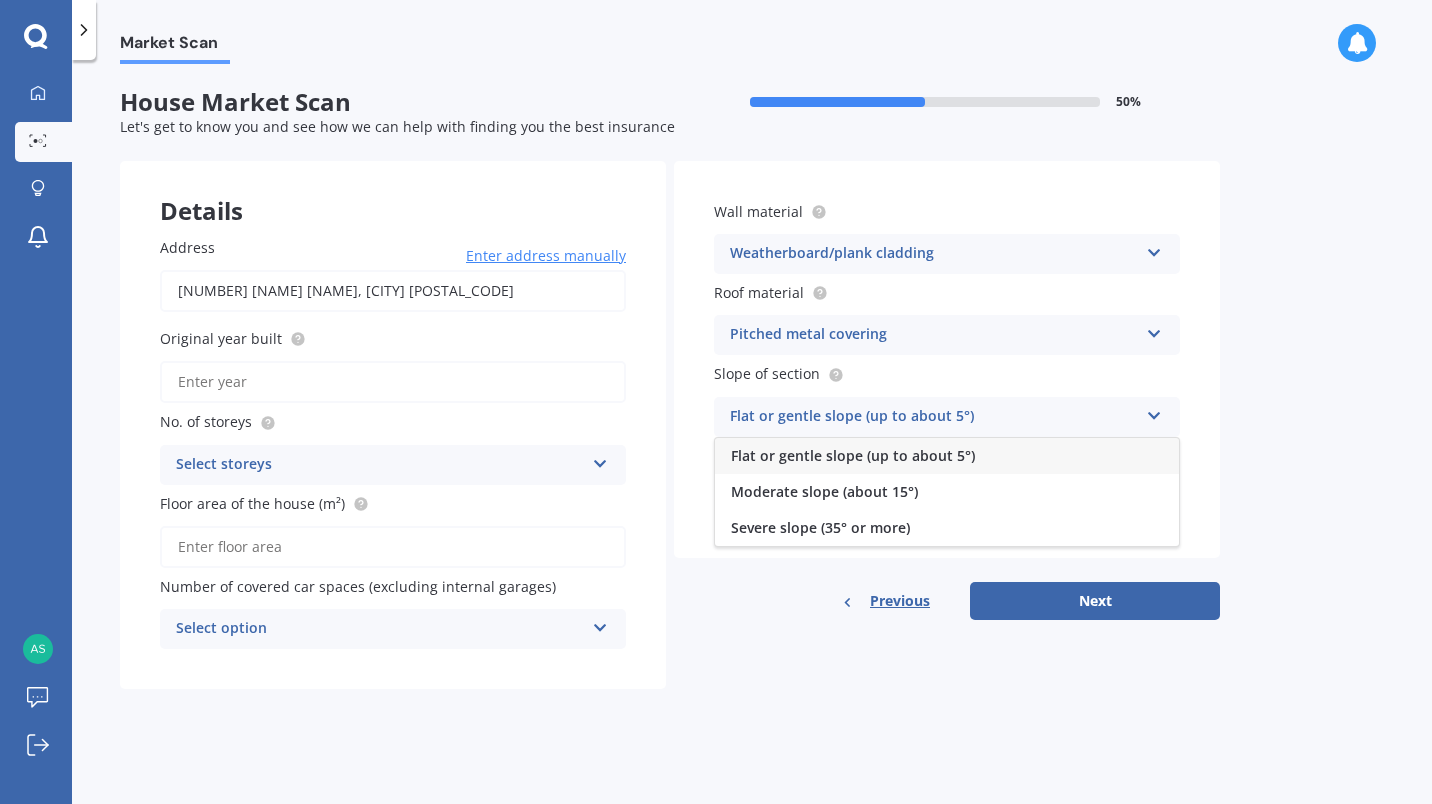click on "Flat or gentle slope (up to about 5°)" at bounding box center [947, 456] 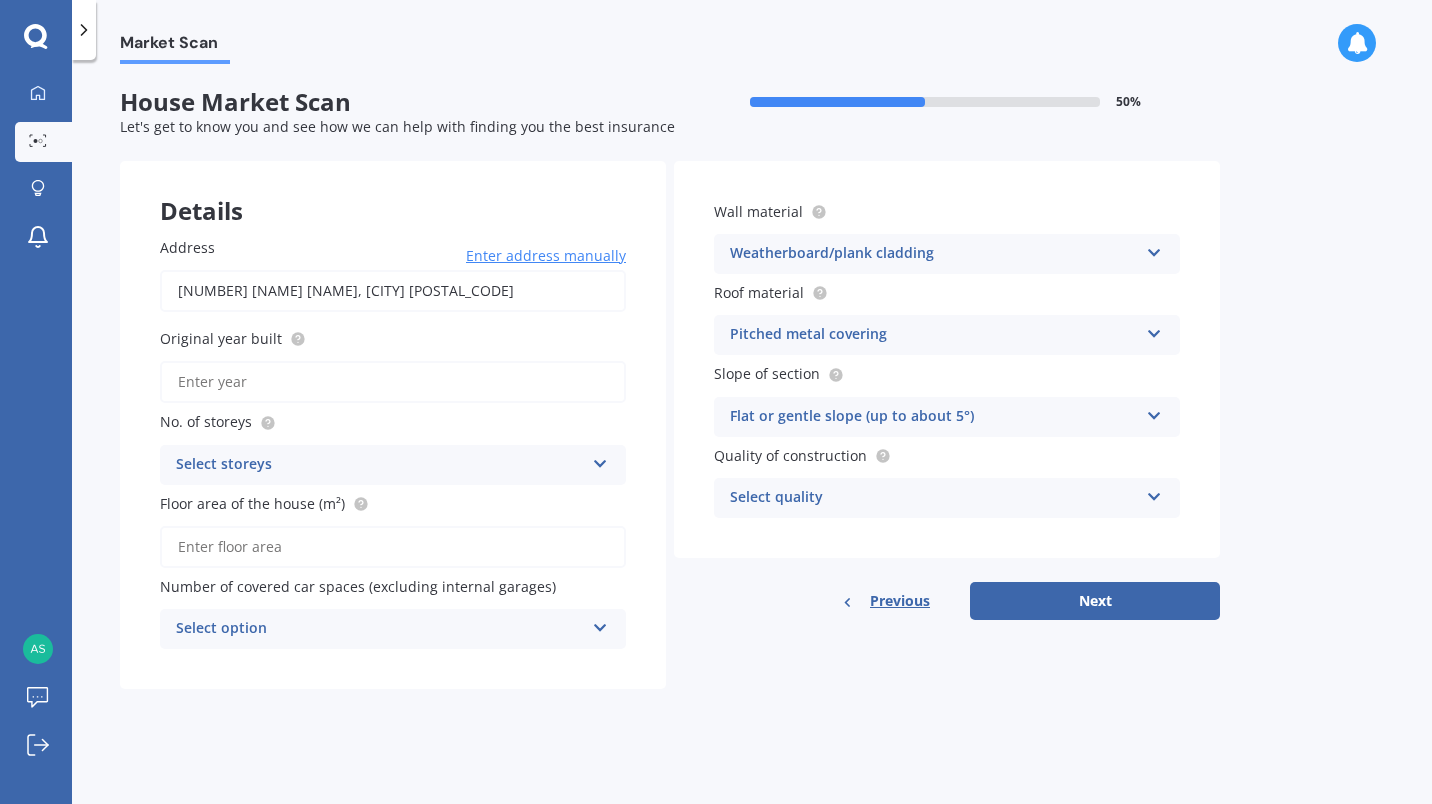 click on "Select quality" at bounding box center [934, 498] 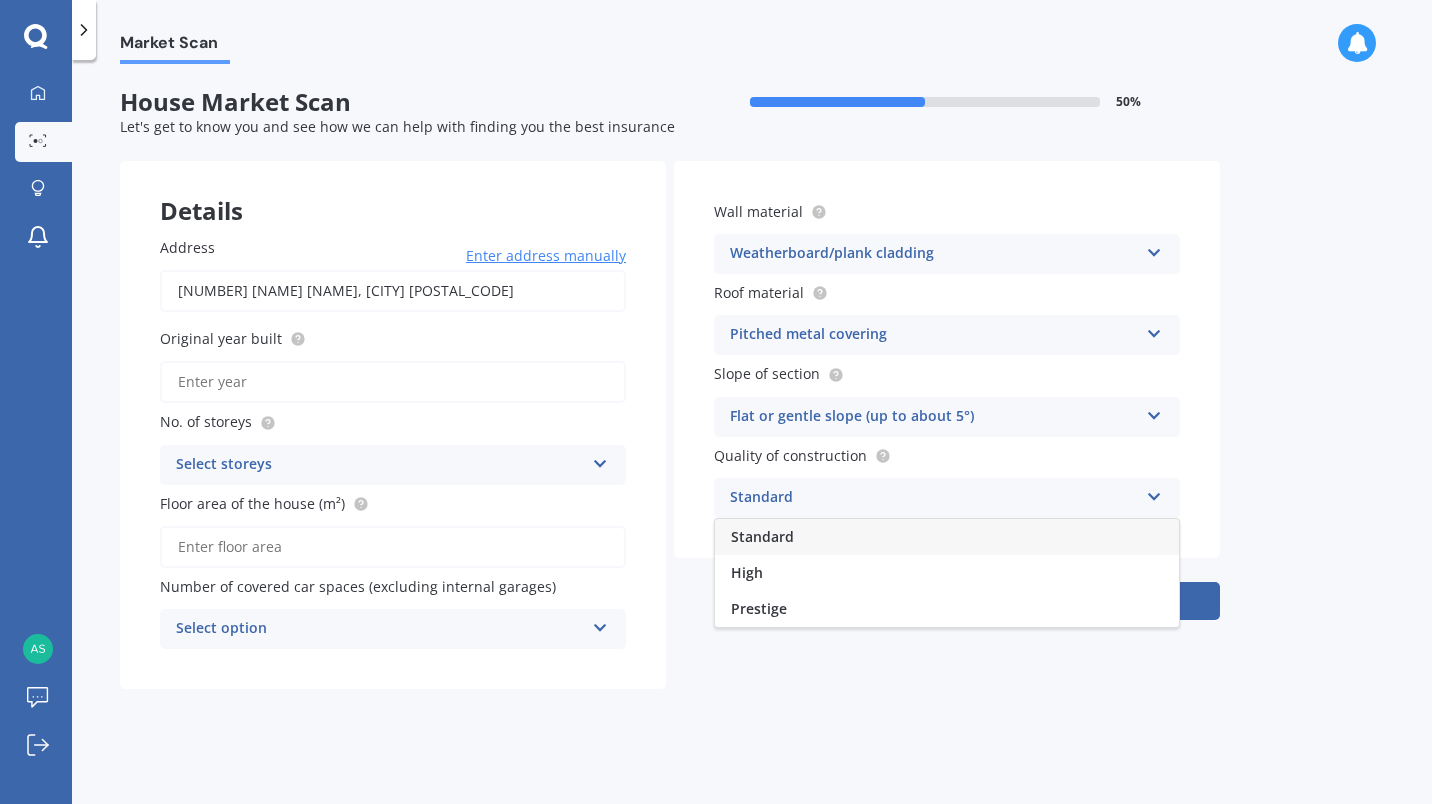 click on "Standard" at bounding box center [947, 537] 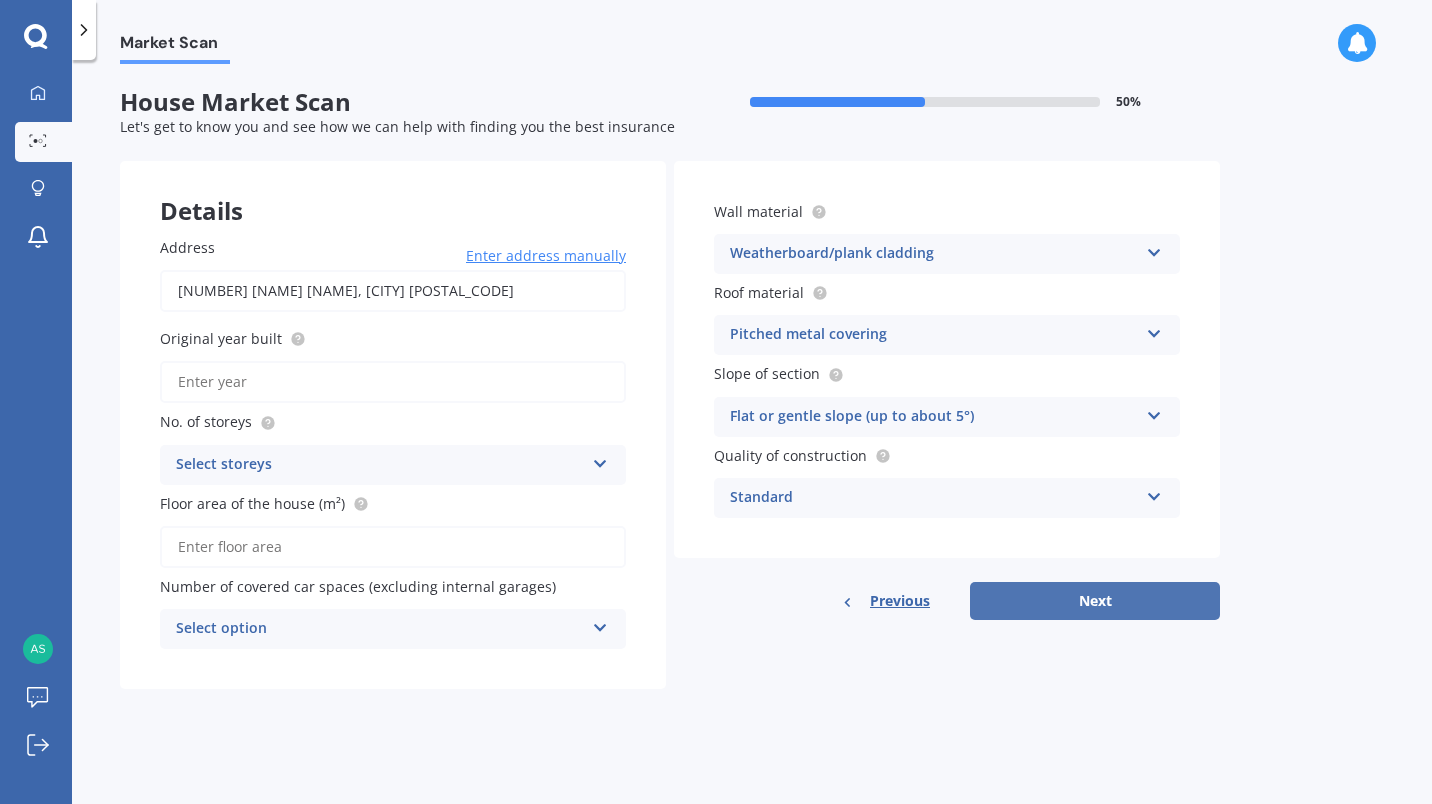 click on "Next" at bounding box center (1095, 601) 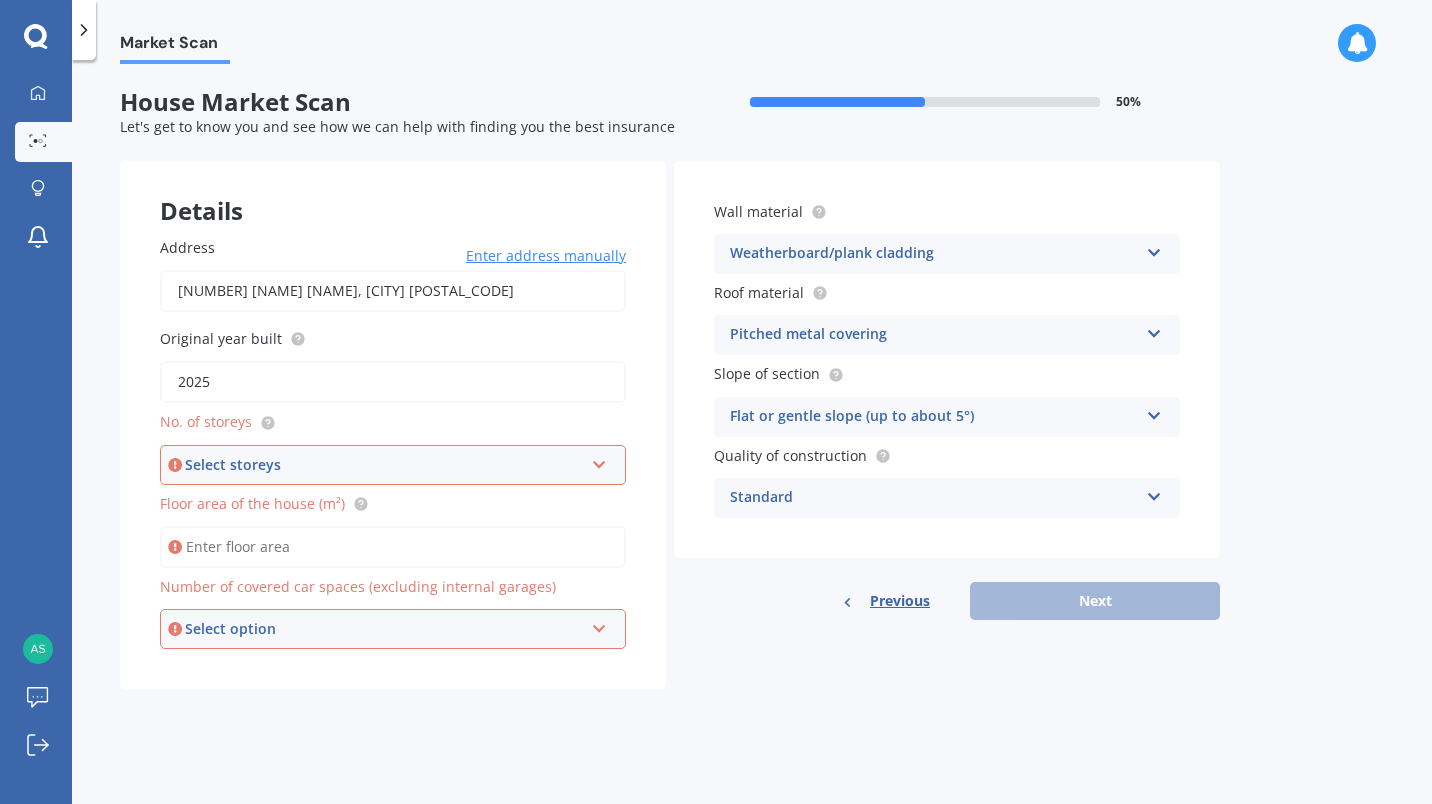 type on "2025" 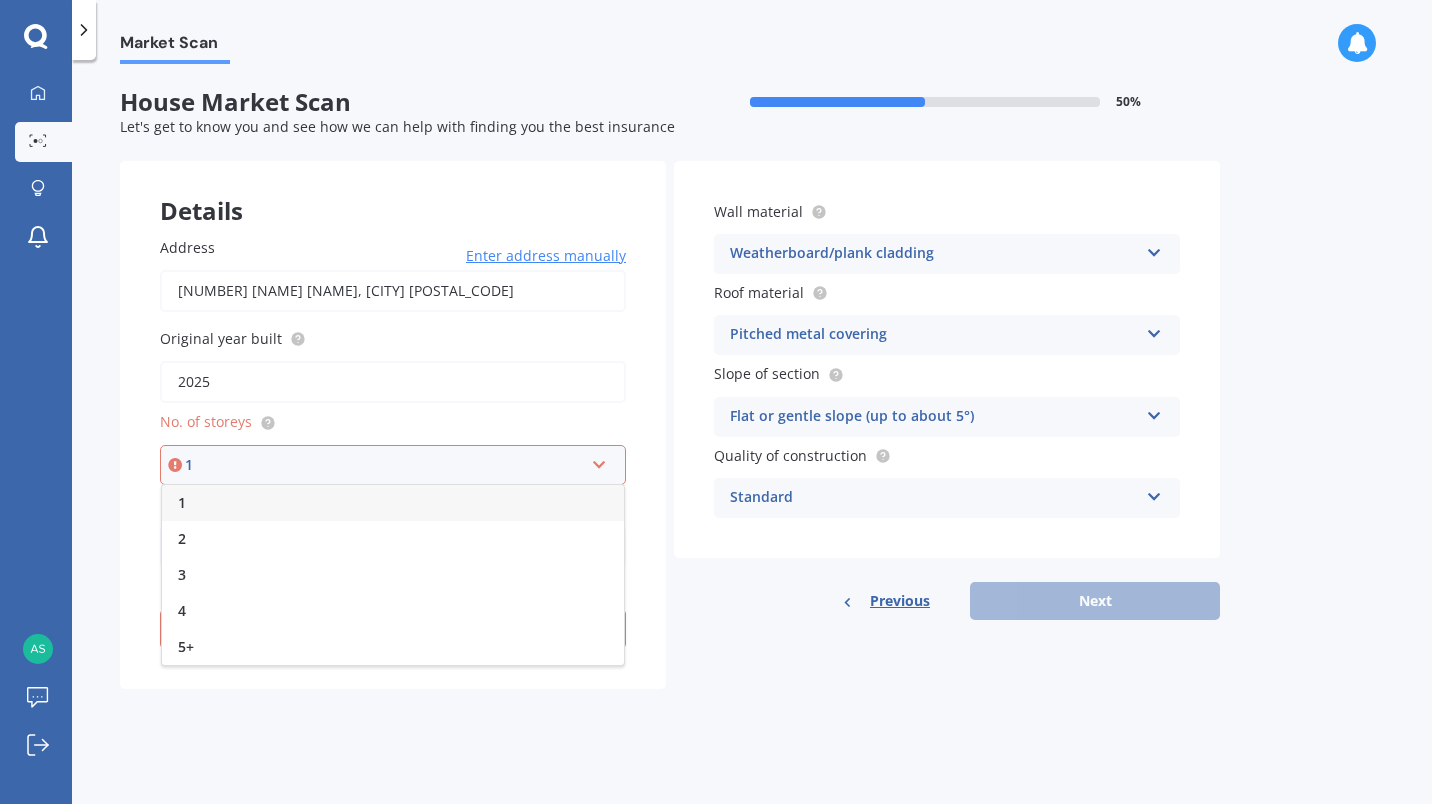 click on "1" at bounding box center (393, 503) 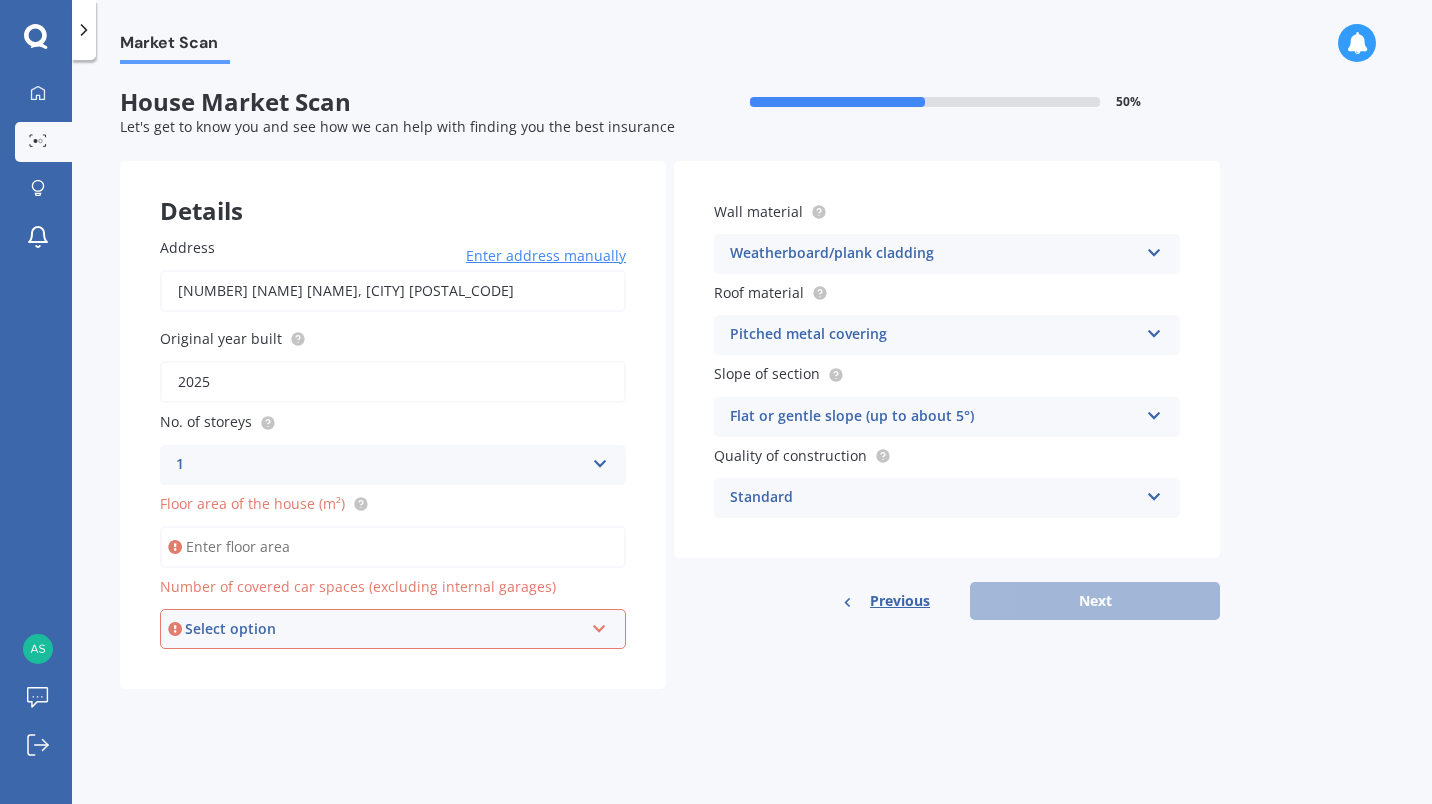 click on "Floor area of the house (m²)" at bounding box center (393, 547) 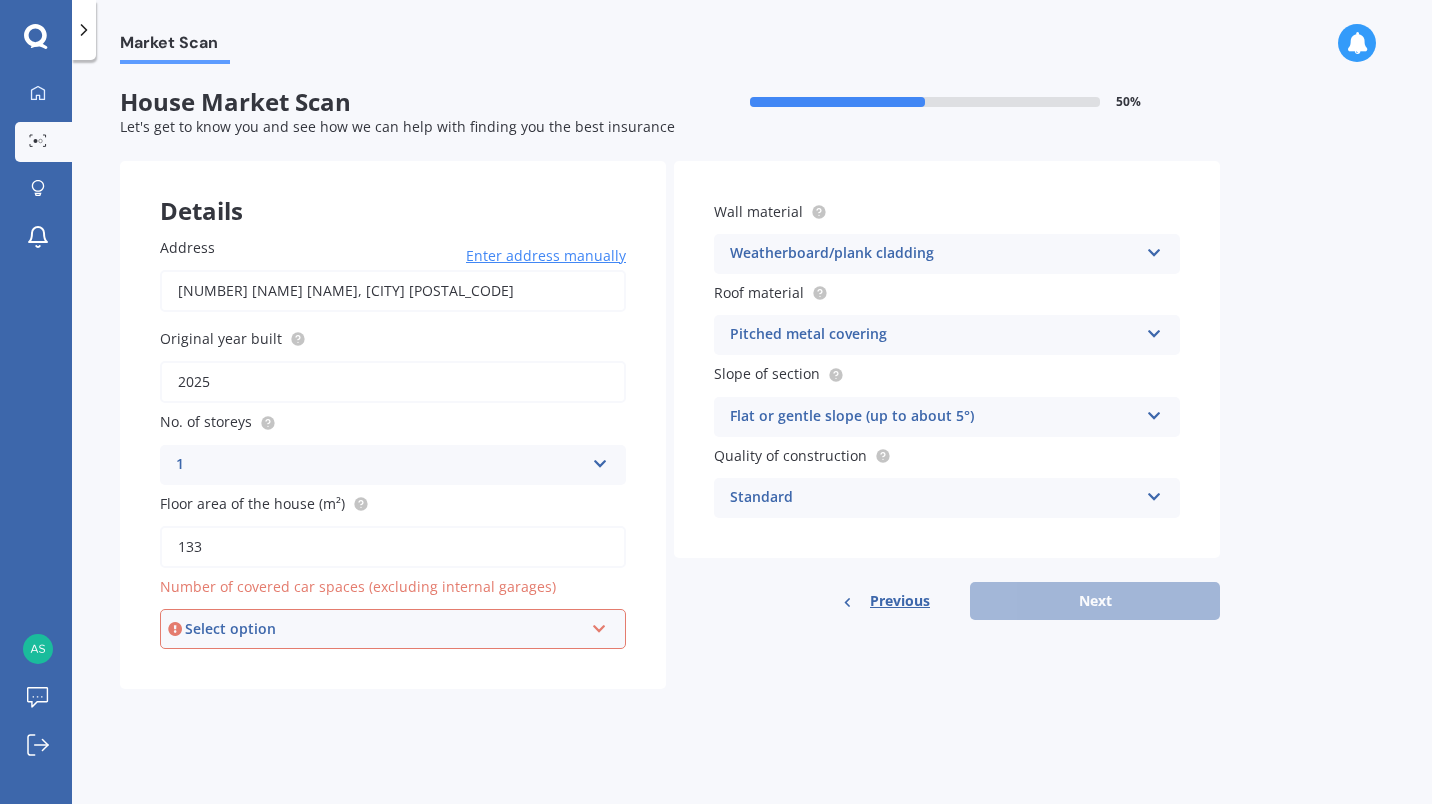 type on "133" 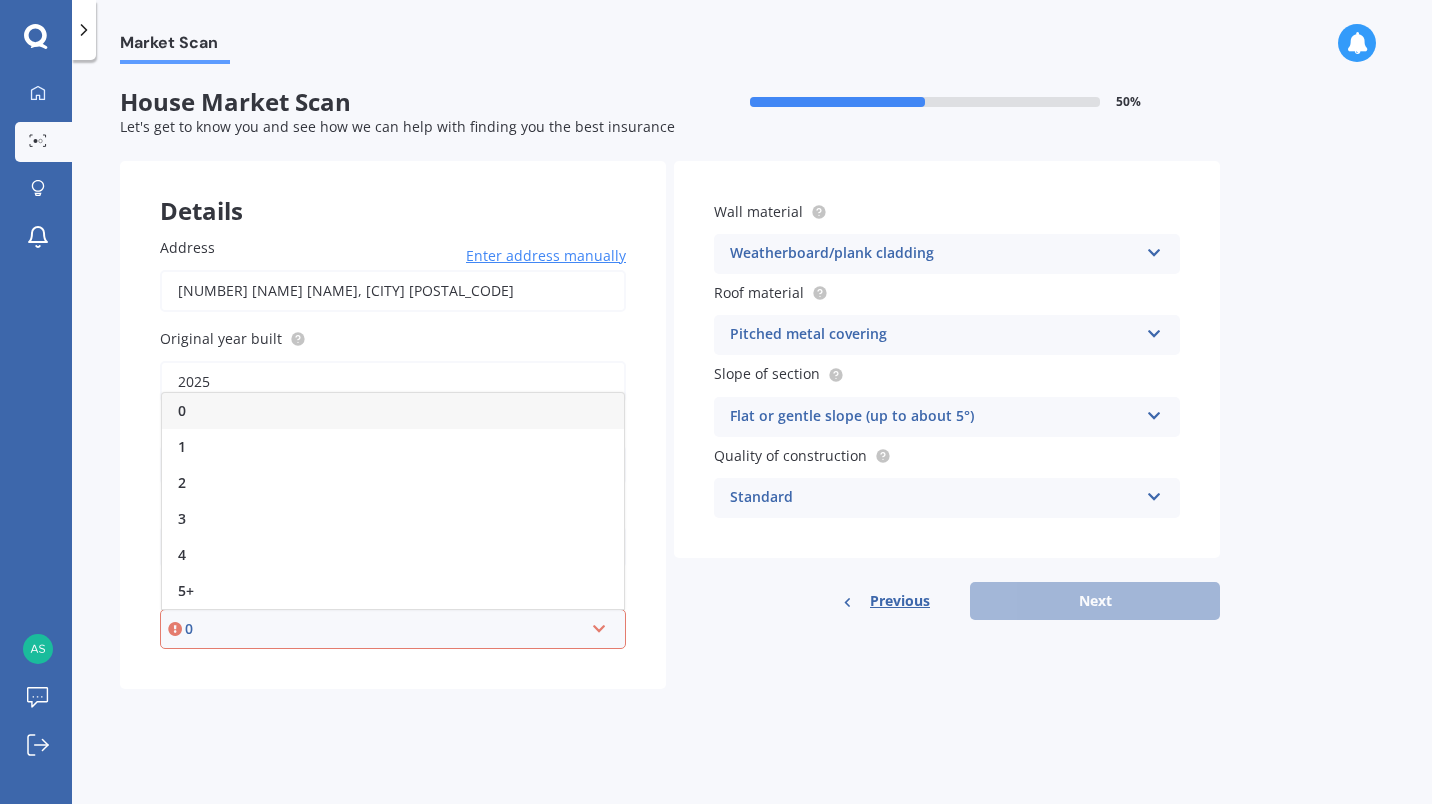 click on "0" at bounding box center (393, 411) 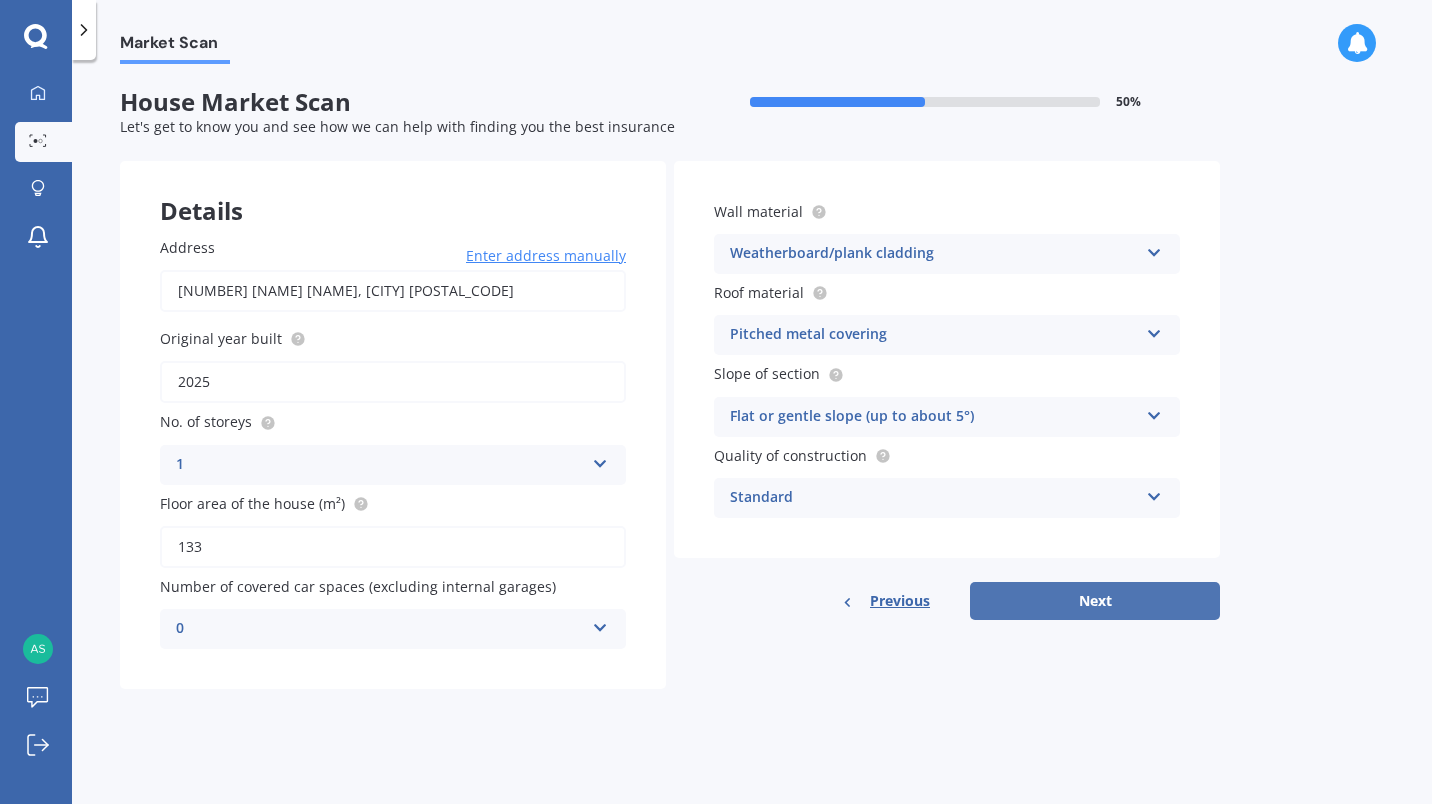 click on "Next" at bounding box center (1095, 601) 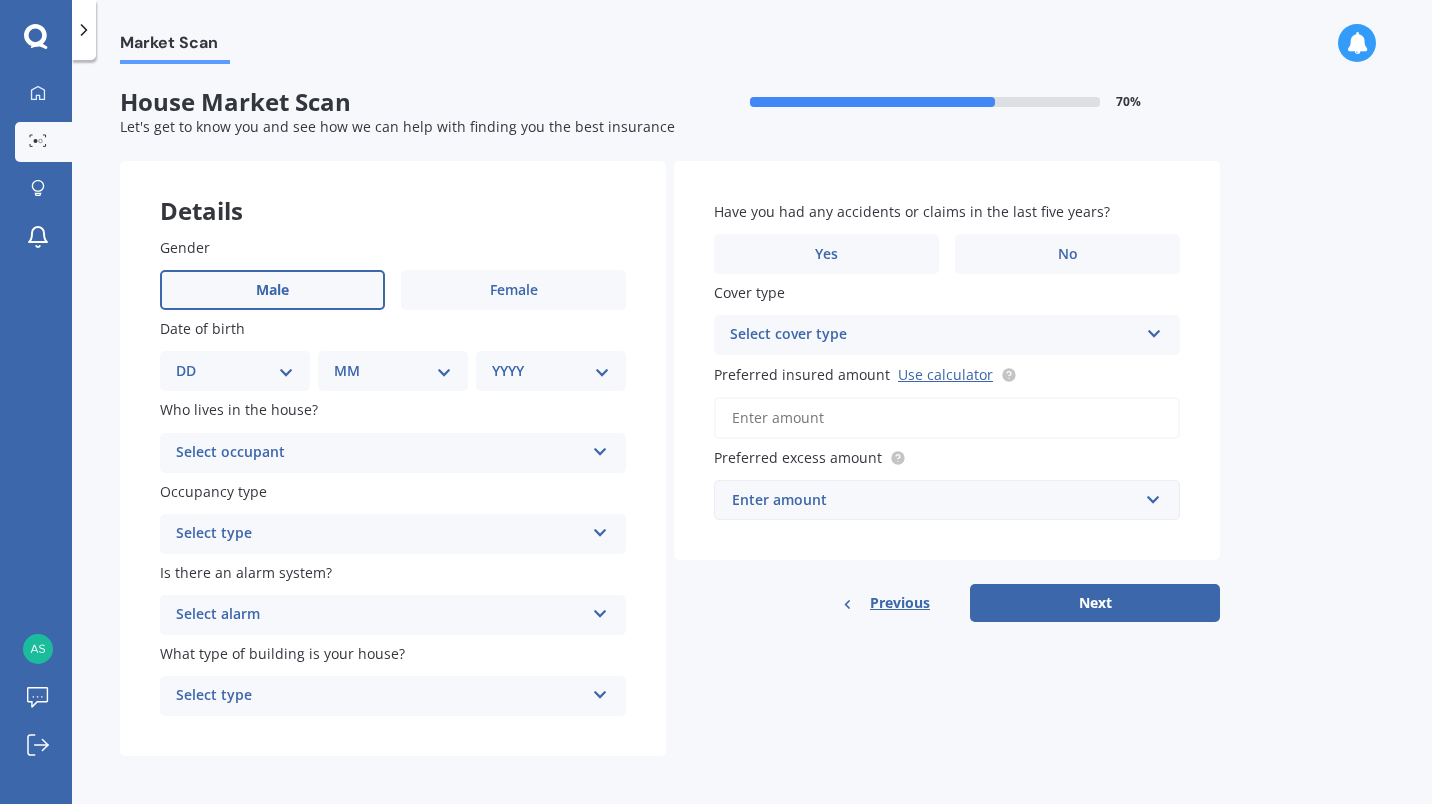 click on "Male" at bounding box center (272, 290) 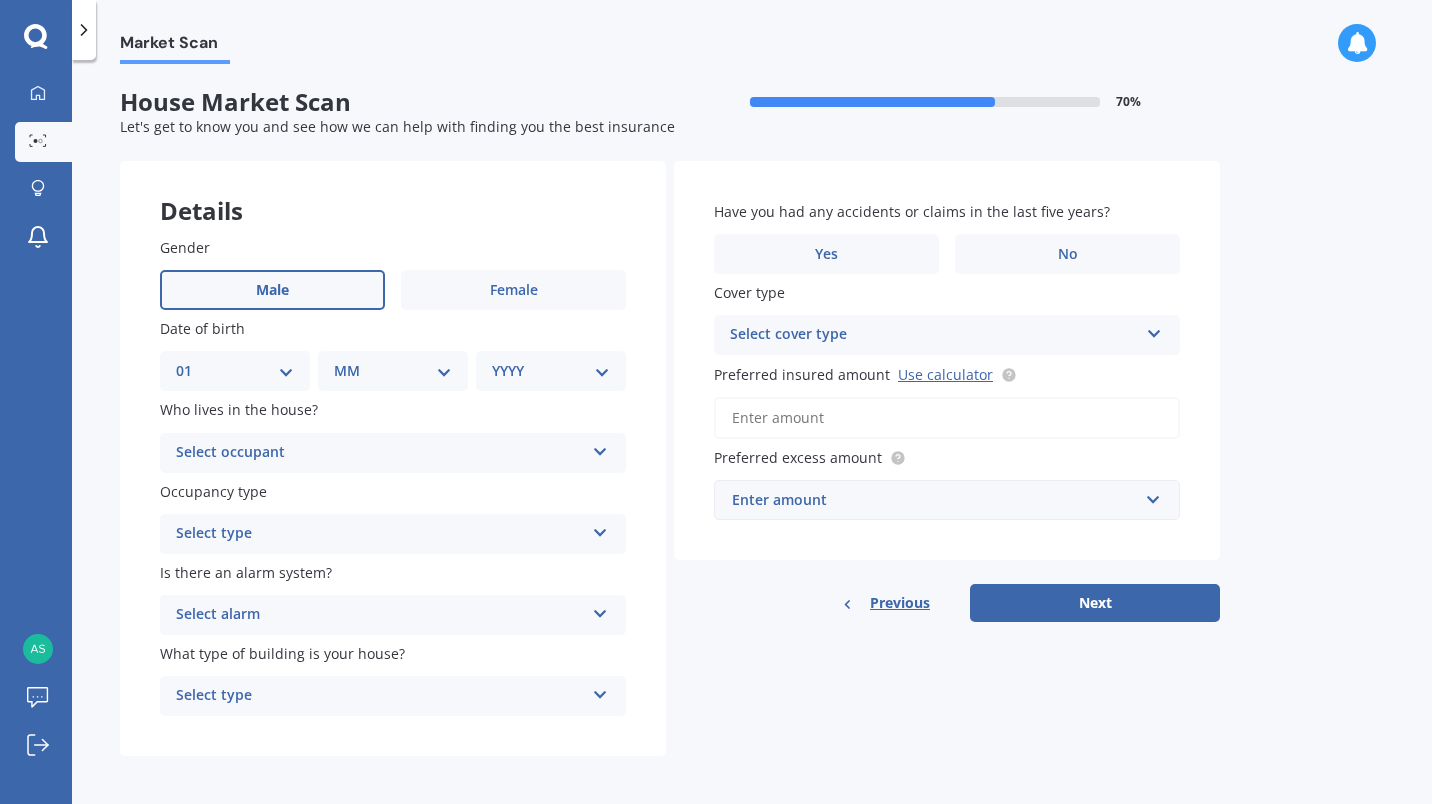click on "MM 01 02 03 04 05 06 07 08 09 10 11 12" at bounding box center (393, 371) 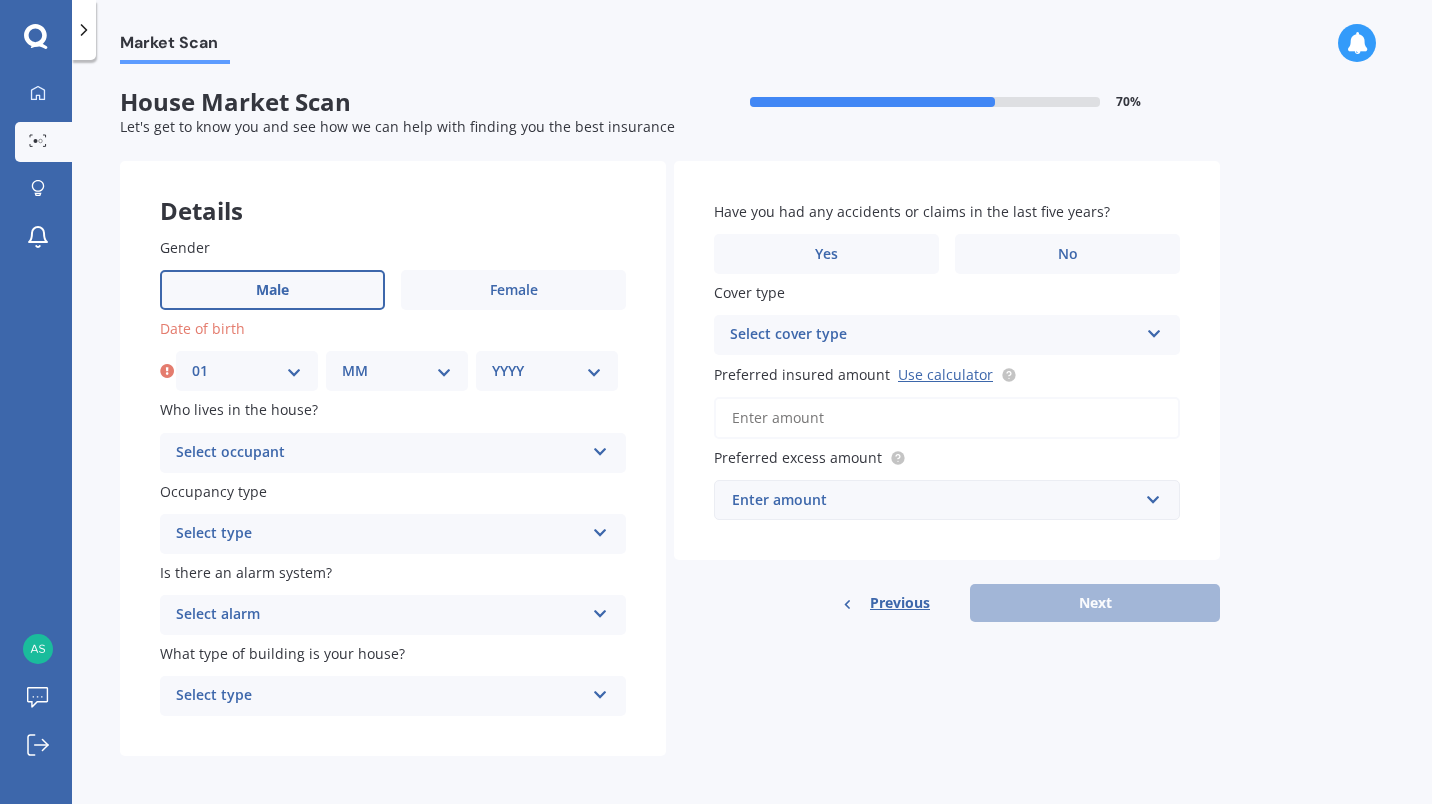 select on "05" 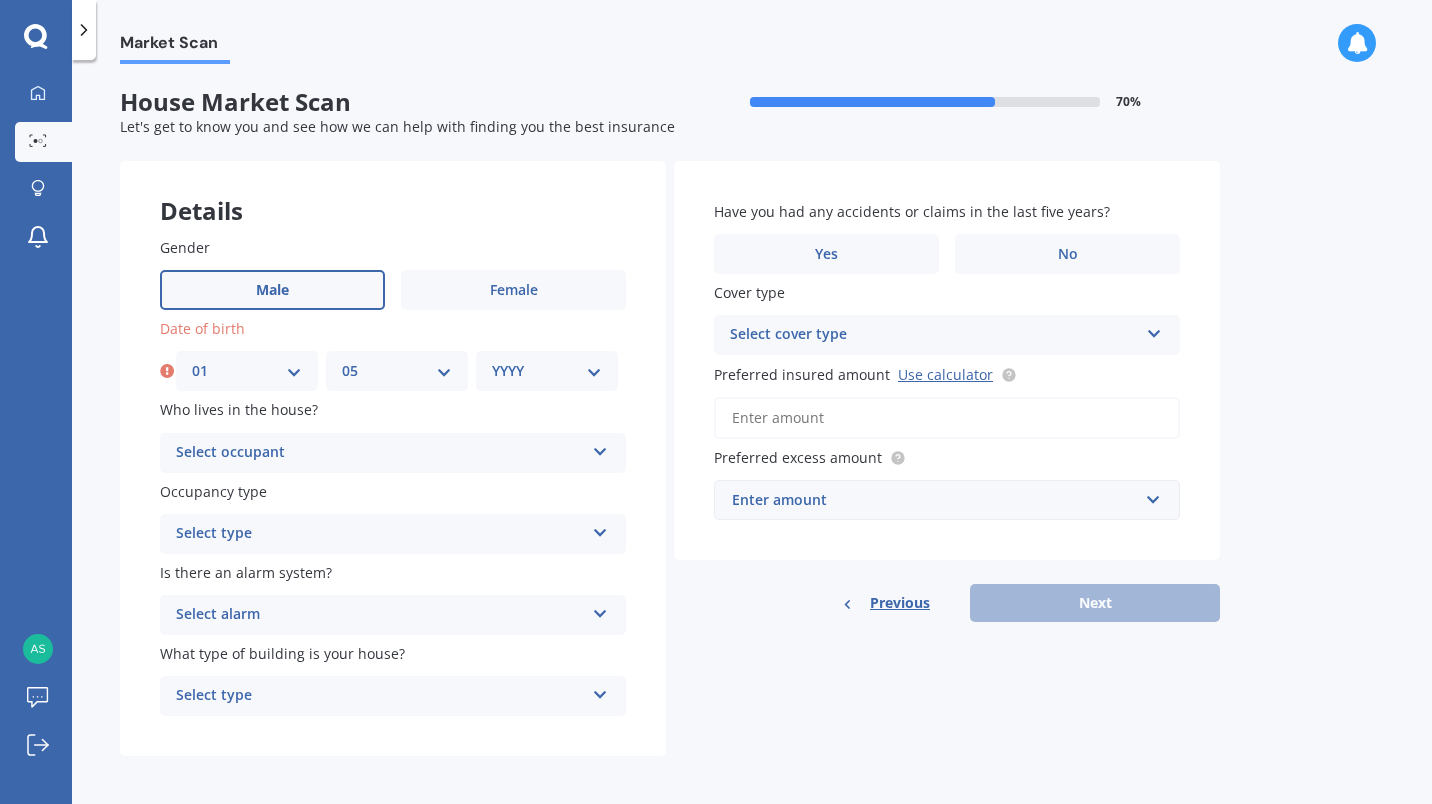 click on "MM 01 02 03 04 05 06 07 08 09 10 11 12" at bounding box center (397, 371) 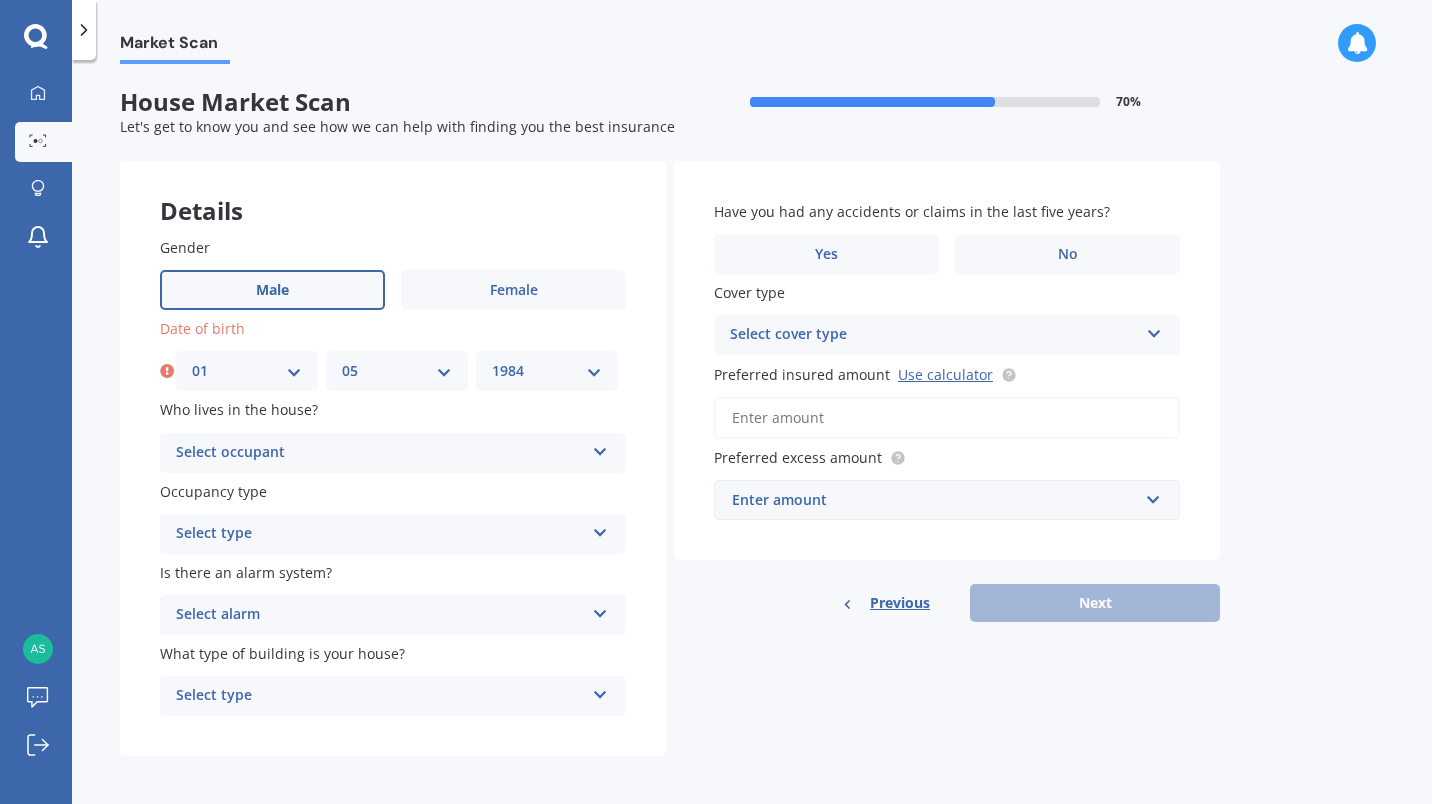 click on "YYYY 2009 2008 2007 2006 2005 2004 2003 2002 2001 2000 1999 1998 1997 1996 1995 1994 1993 1992 1991 1990 1989 1988 1987 1986 1985 1984 1983 1982 1981 1980 1979 1978 1977 1976 1975 1974 1973 1972 1971 1970 1969 1968 1967 1966 1965 1964 1963 1962 1961 1960 1959 1958 1957 1956 1955 1954 1953 1952 1951 1950 1949 1948 1947 1946 1945 1944 1943 1942 1941 1940 1939 1938 1937 1936 1935 1934 1933 1932 1931 1930 1929 1928 1927 1926 1925 1924 1923 1922 1921 1920 1919 1918 1917 1916 1915 1914 1913 1912 1911 1910" at bounding box center (547, 371) 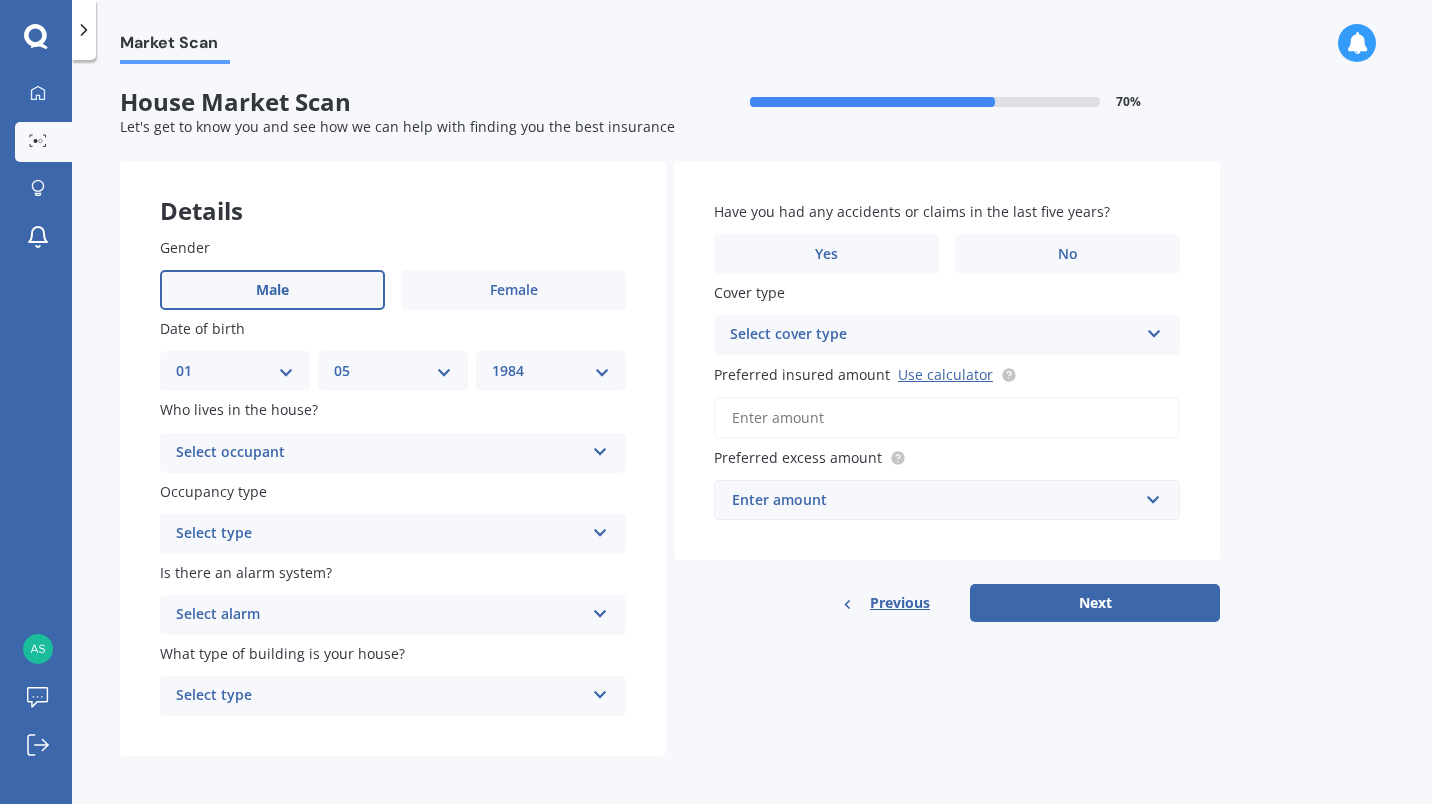 click on "Select occupant" at bounding box center [380, 453] 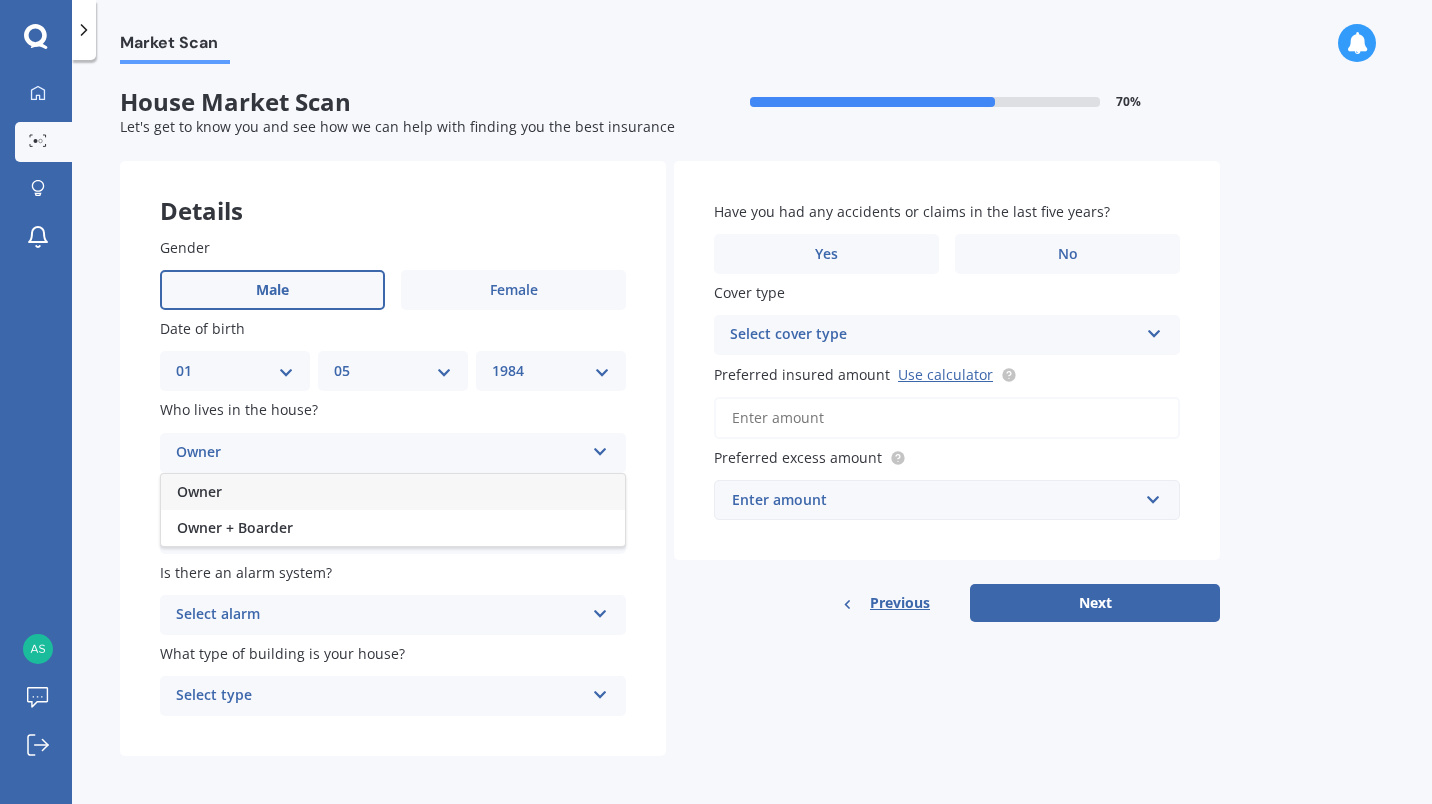 click on "Owner" at bounding box center (393, 492) 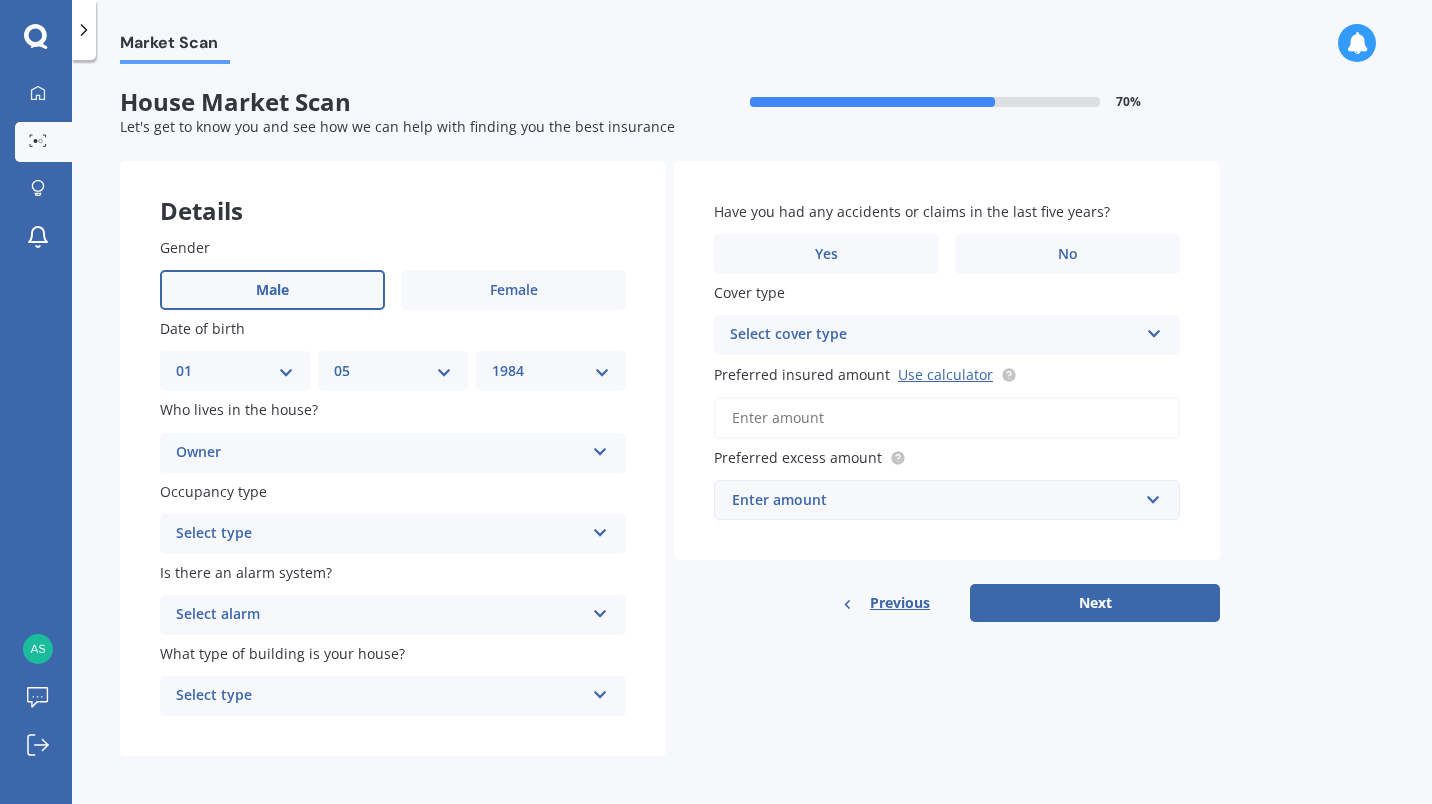 click on "Owner" at bounding box center [380, 453] 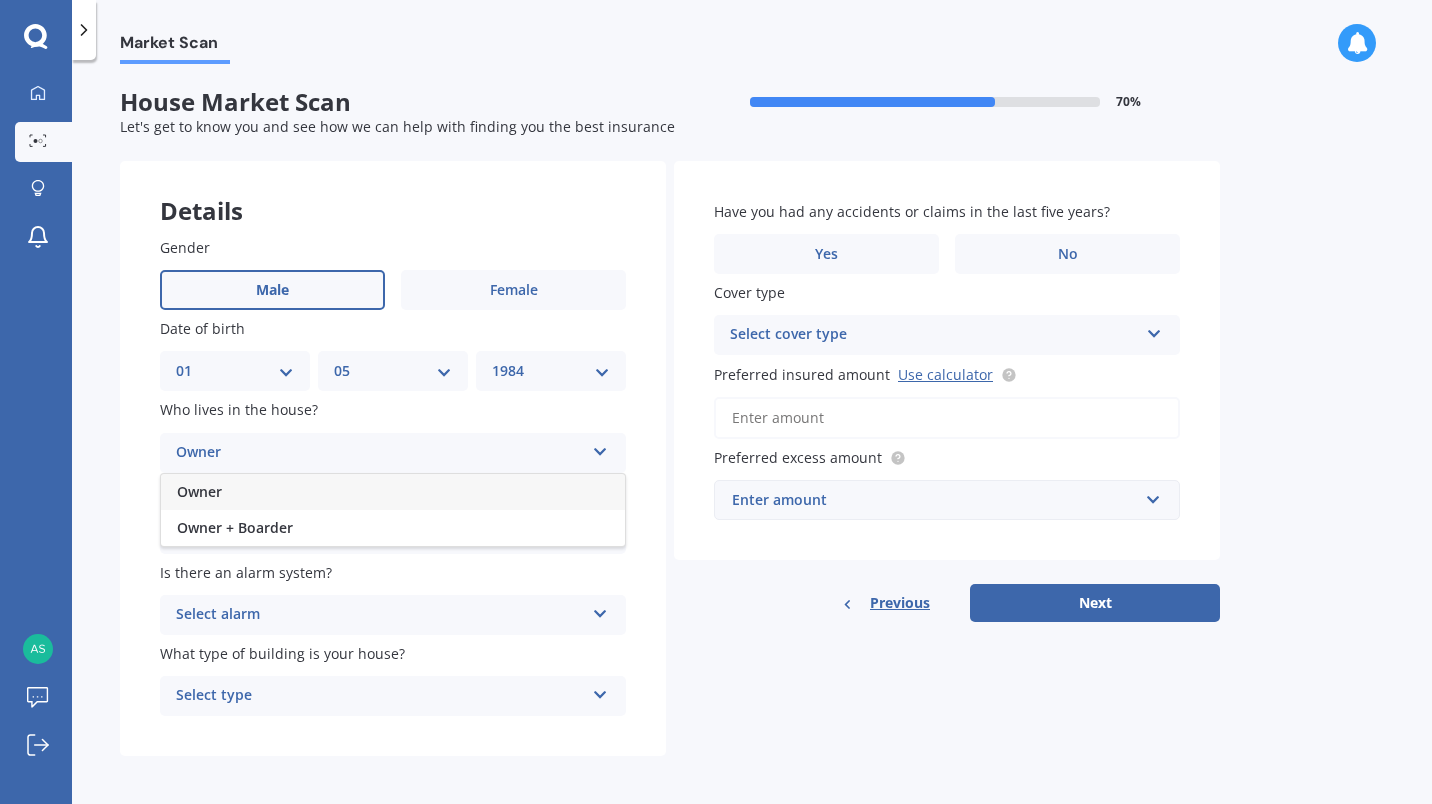 click on "Owner" at bounding box center [393, 492] 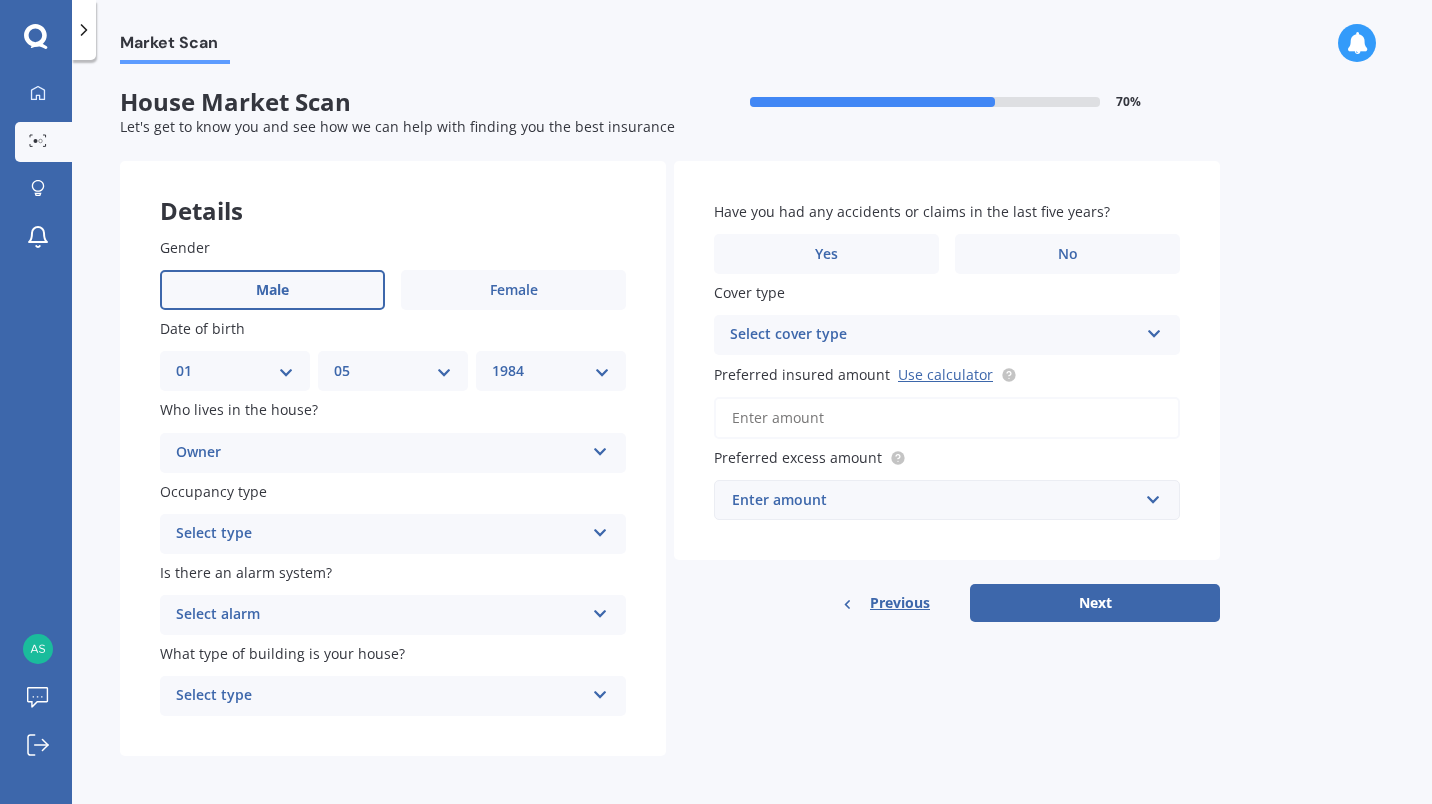 click on "Select type" at bounding box center [380, 534] 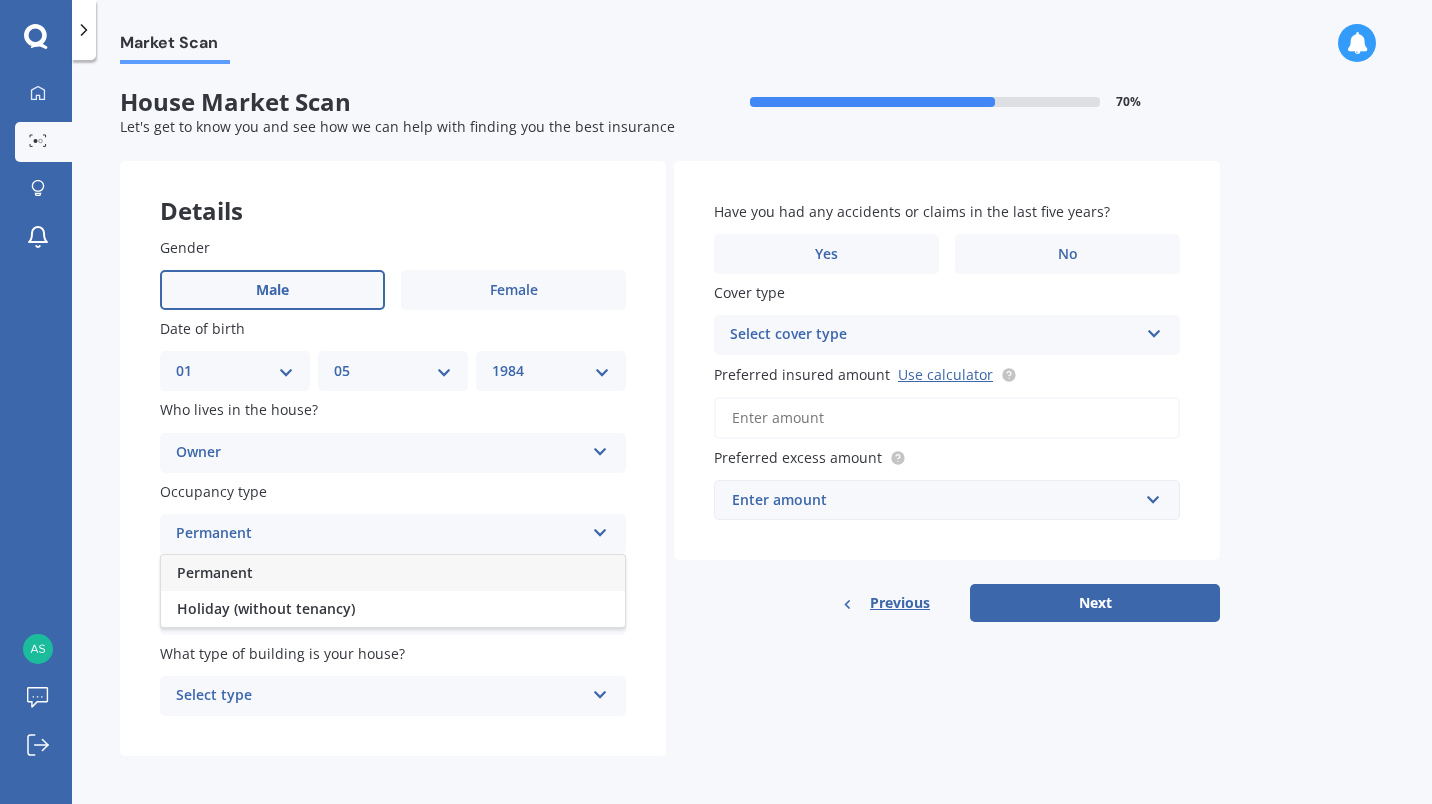 click on "Permanent" at bounding box center (393, 573) 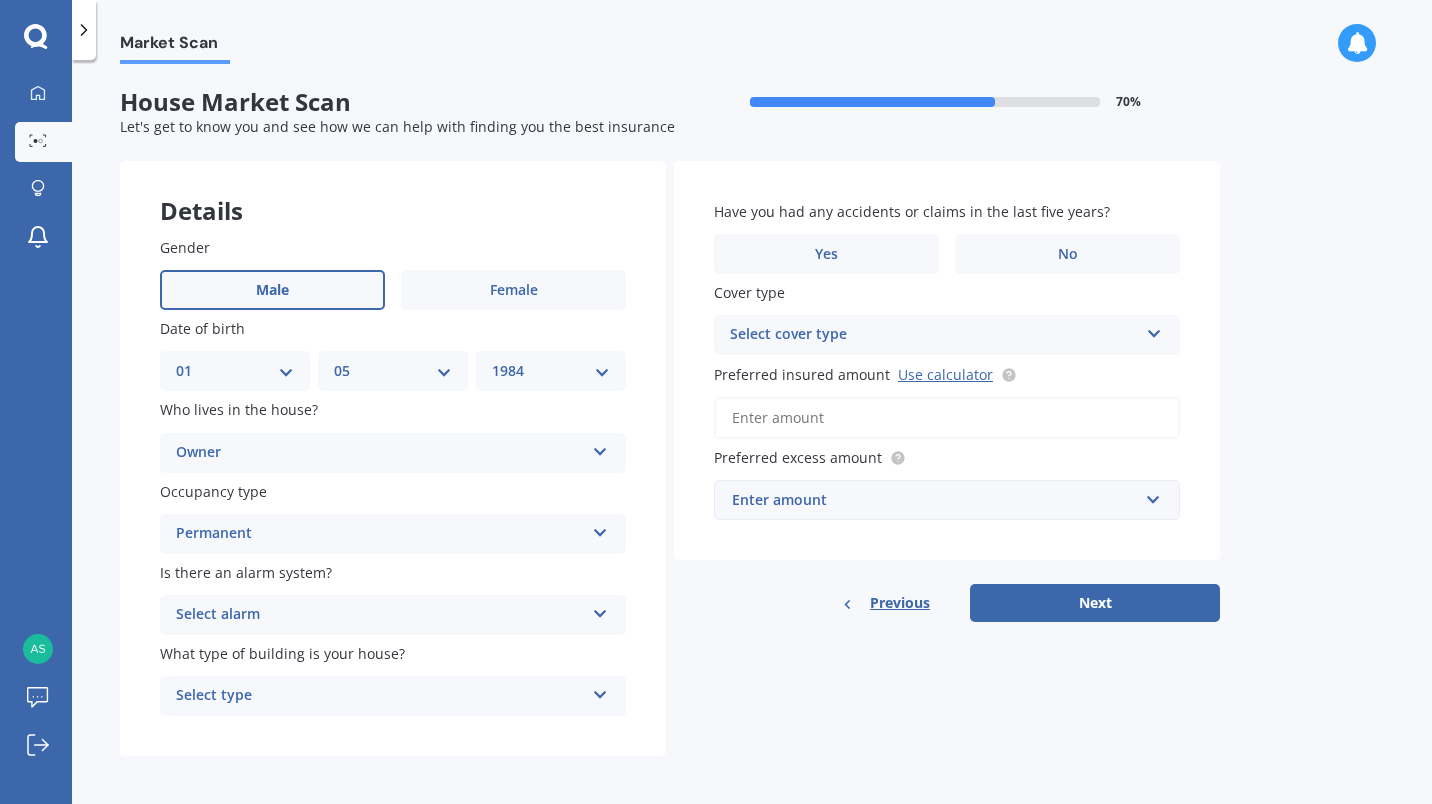 click on "Select alarm" at bounding box center [380, 615] 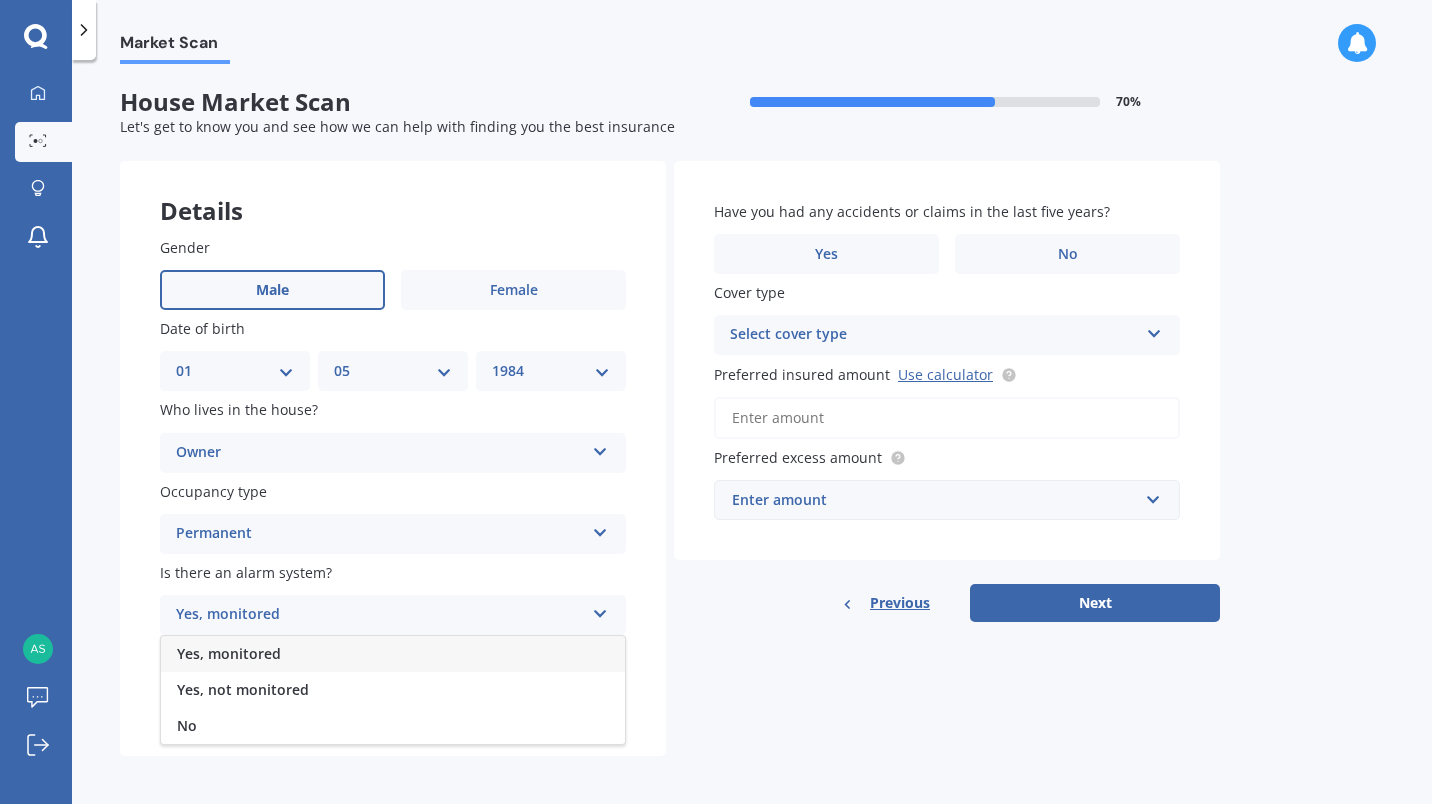 click on "Yes, monitored" at bounding box center (393, 654) 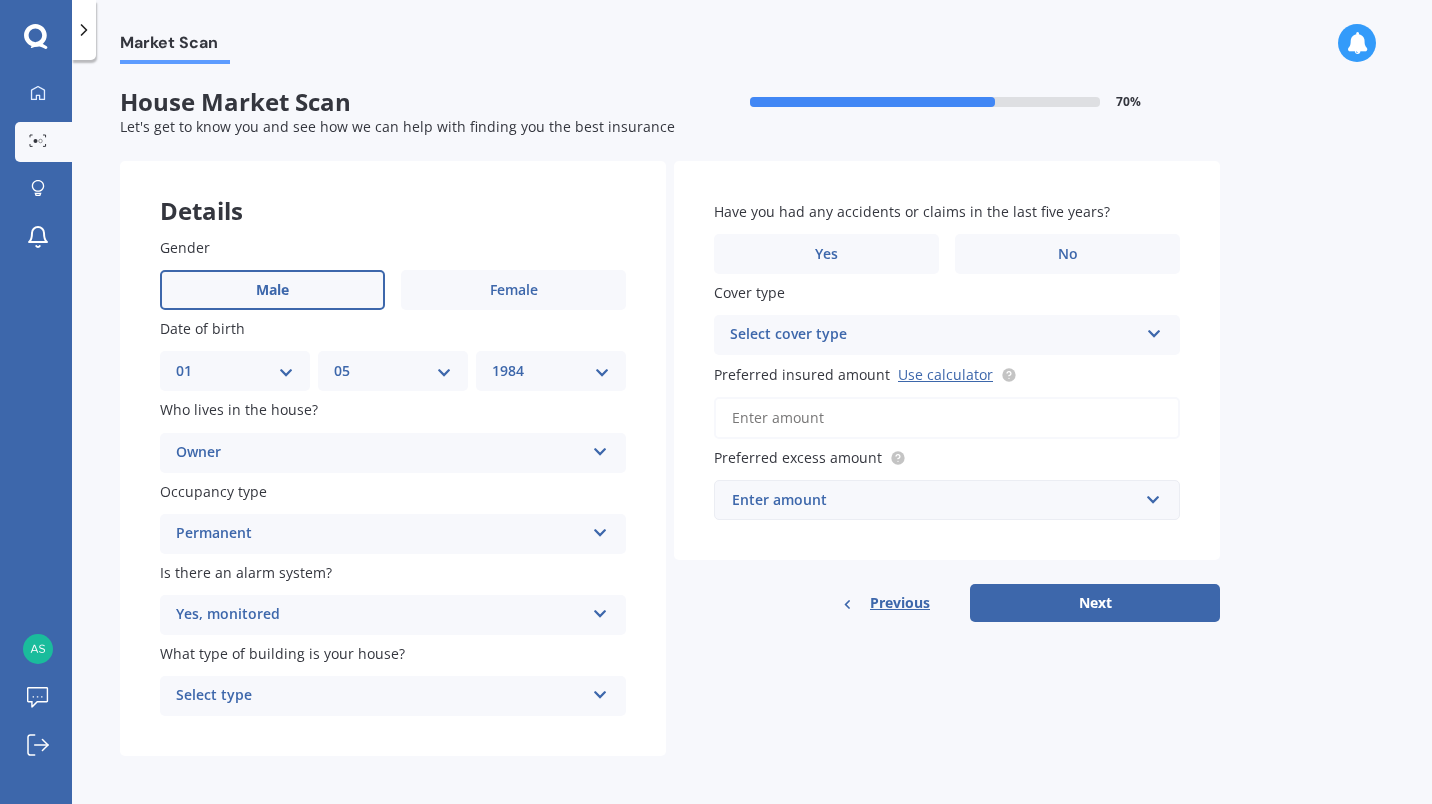 click on "Select type" at bounding box center [380, 696] 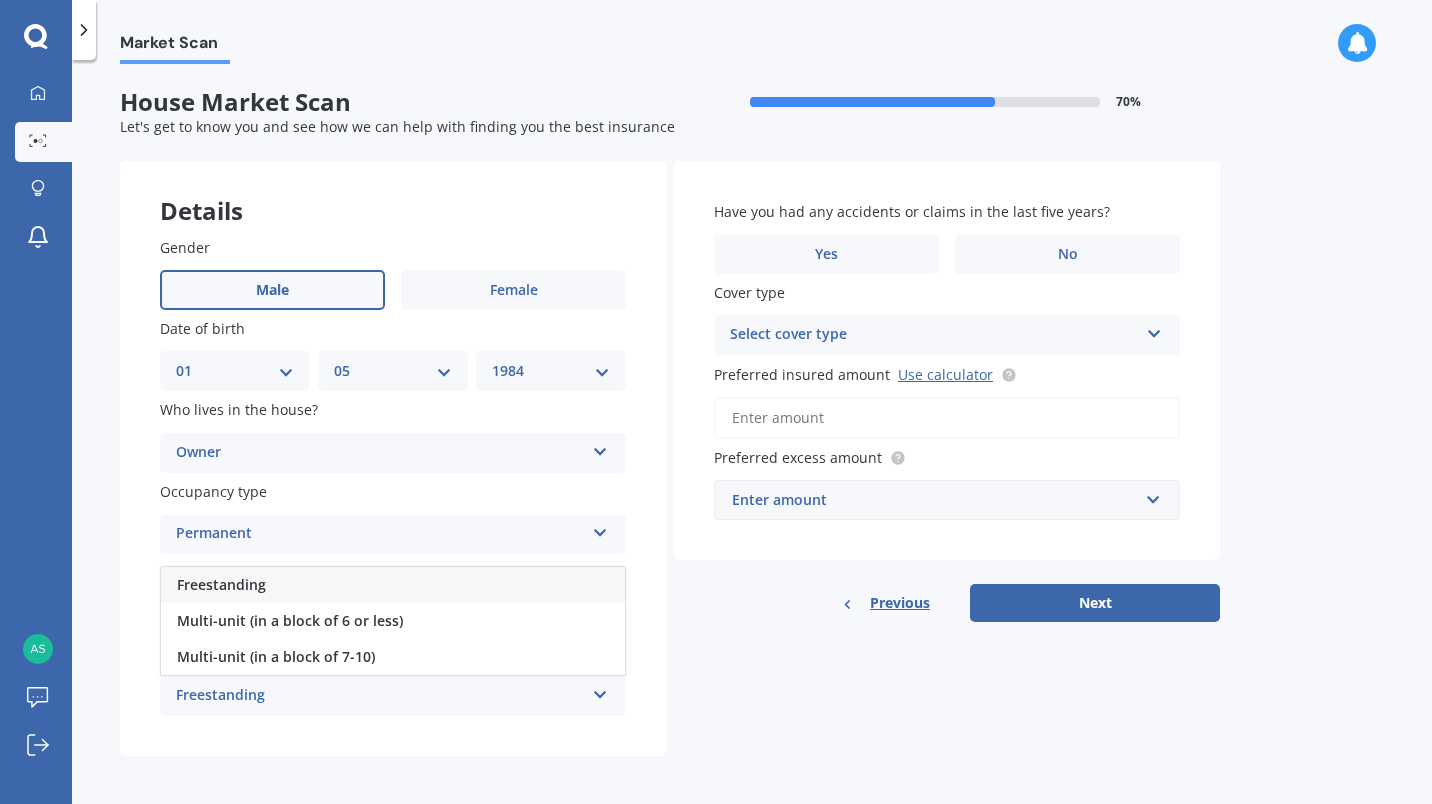 click on "Freestanding" at bounding box center [393, 585] 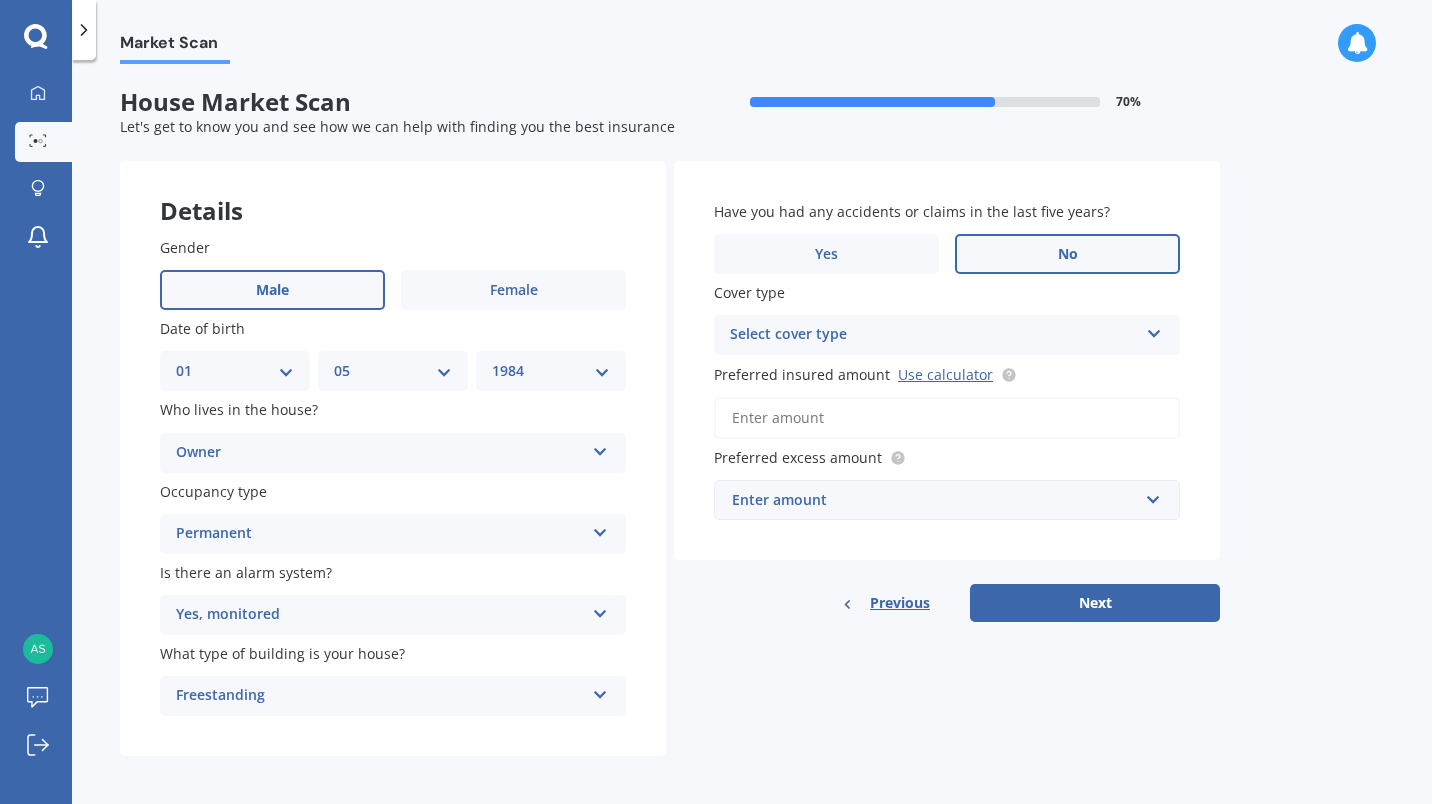 click on "No" at bounding box center [1067, 254] 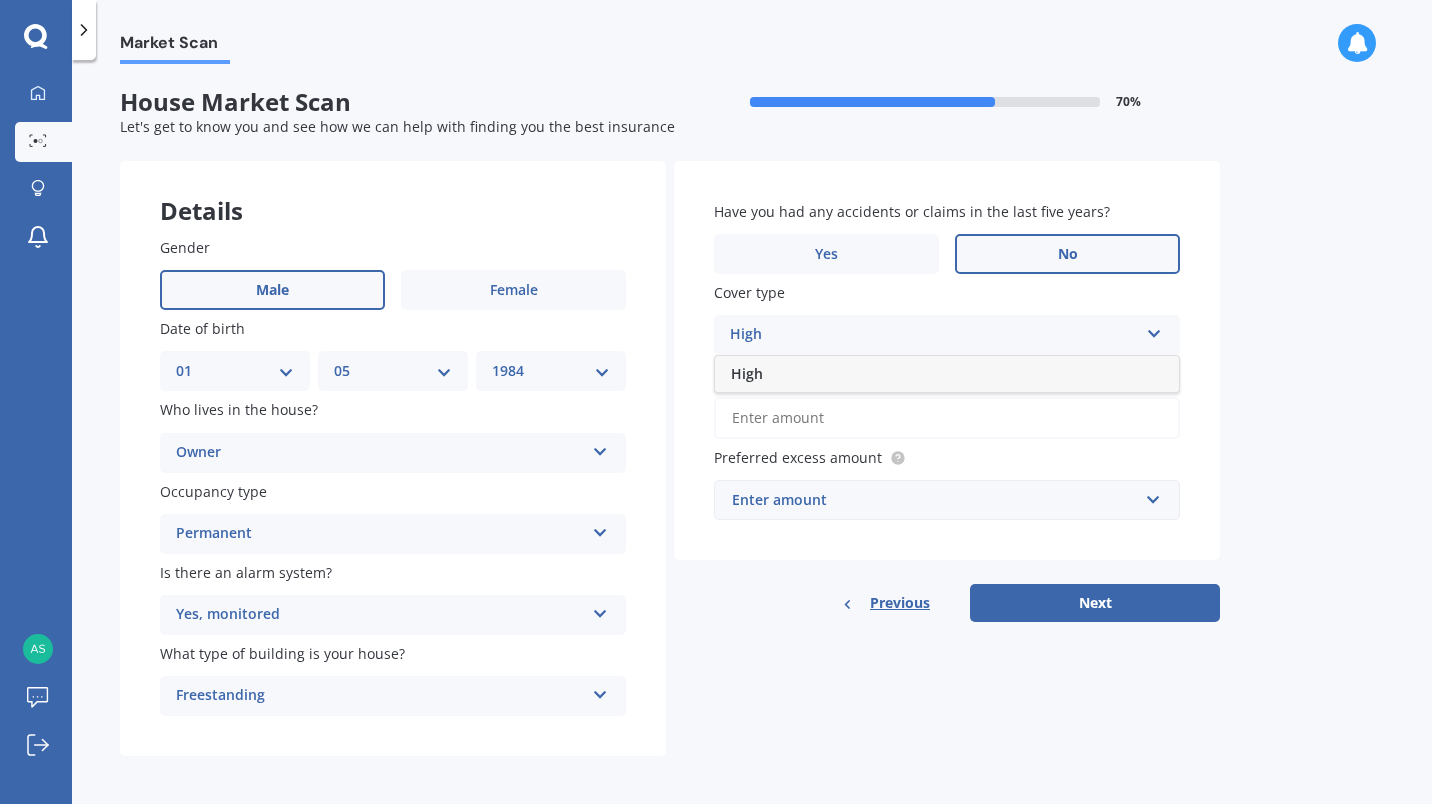 click on "High" at bounding box center [947, 374] 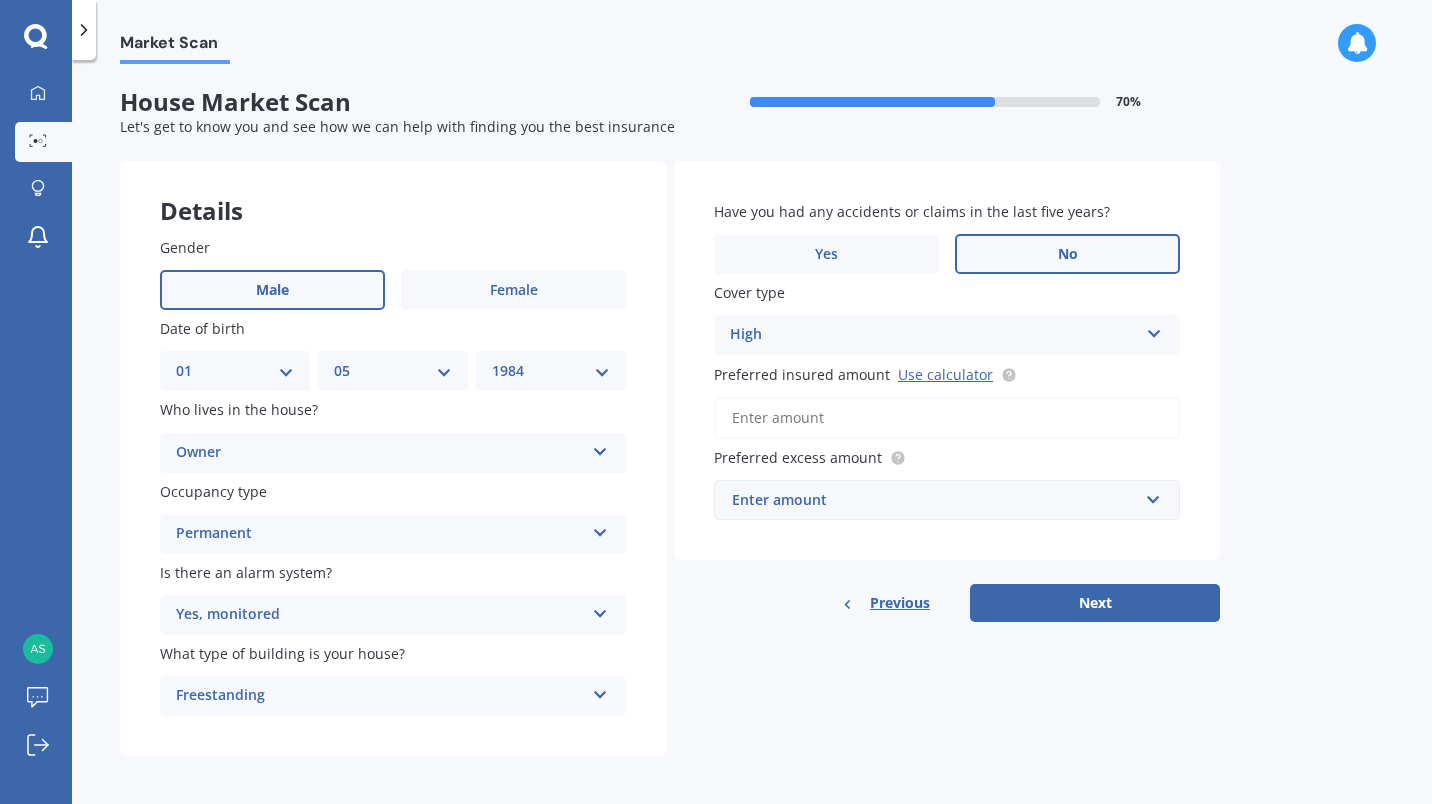 click on "Preferred insured amount Use calculator" at bounding box center (947, 418) 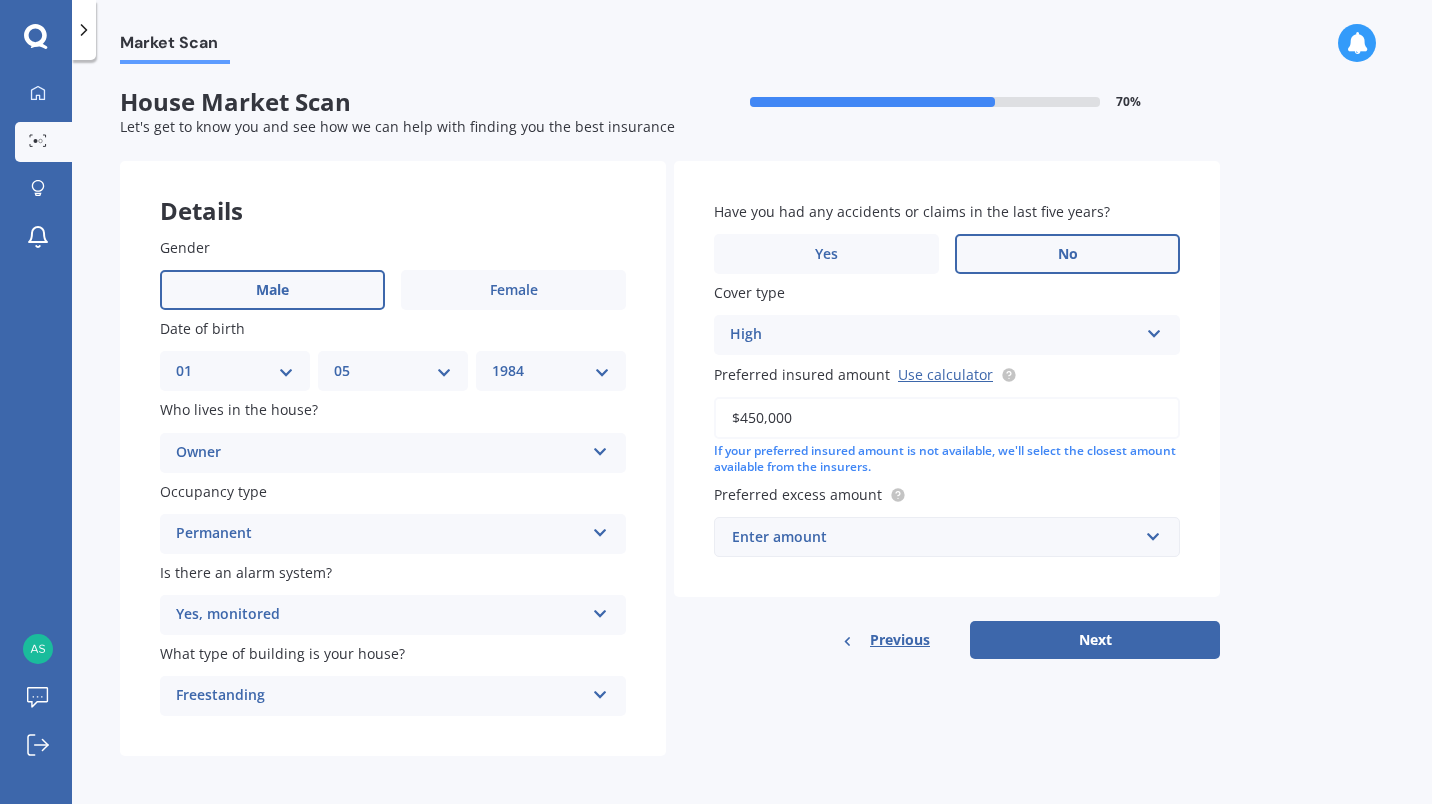type on "$450,000" 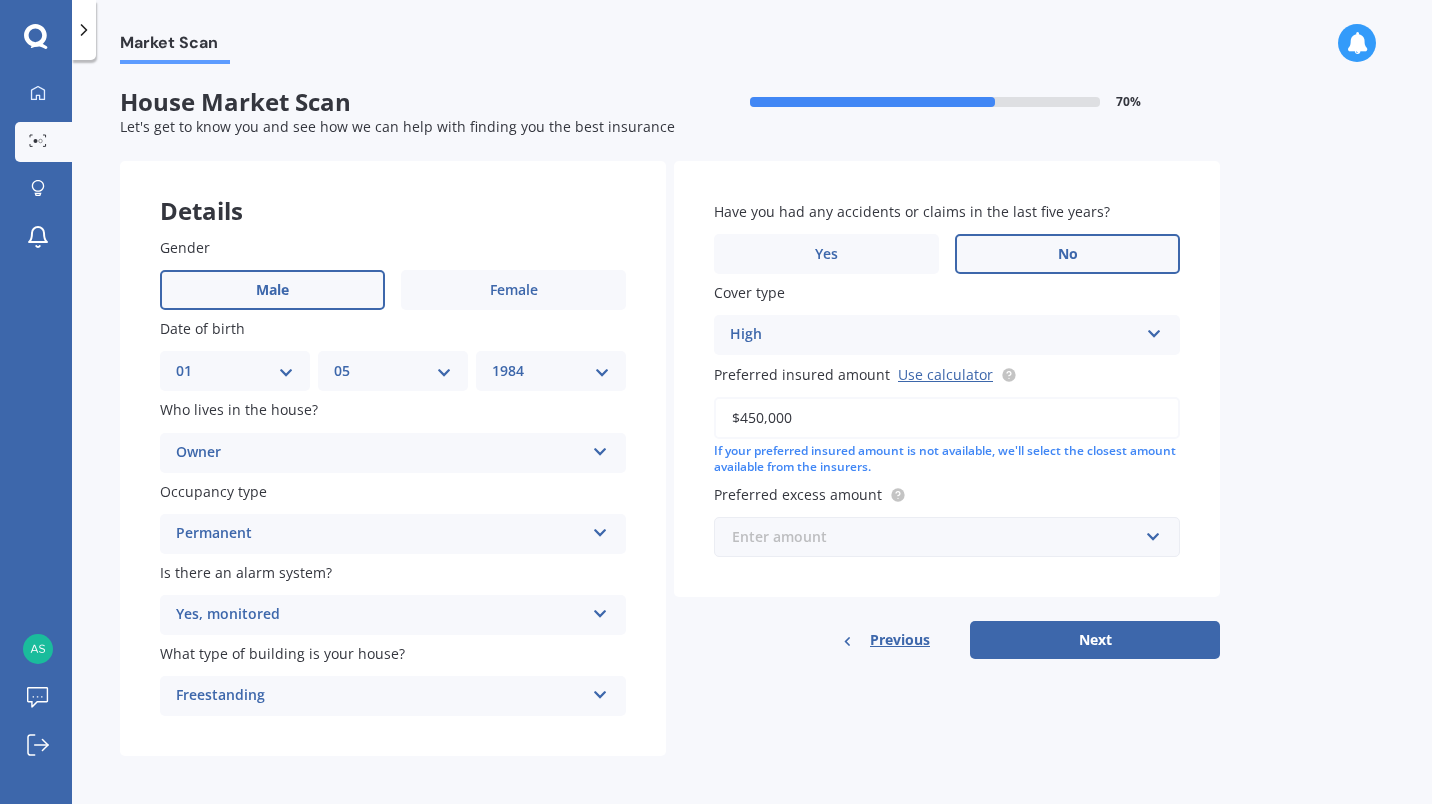 click at bounding box center (940, 537) 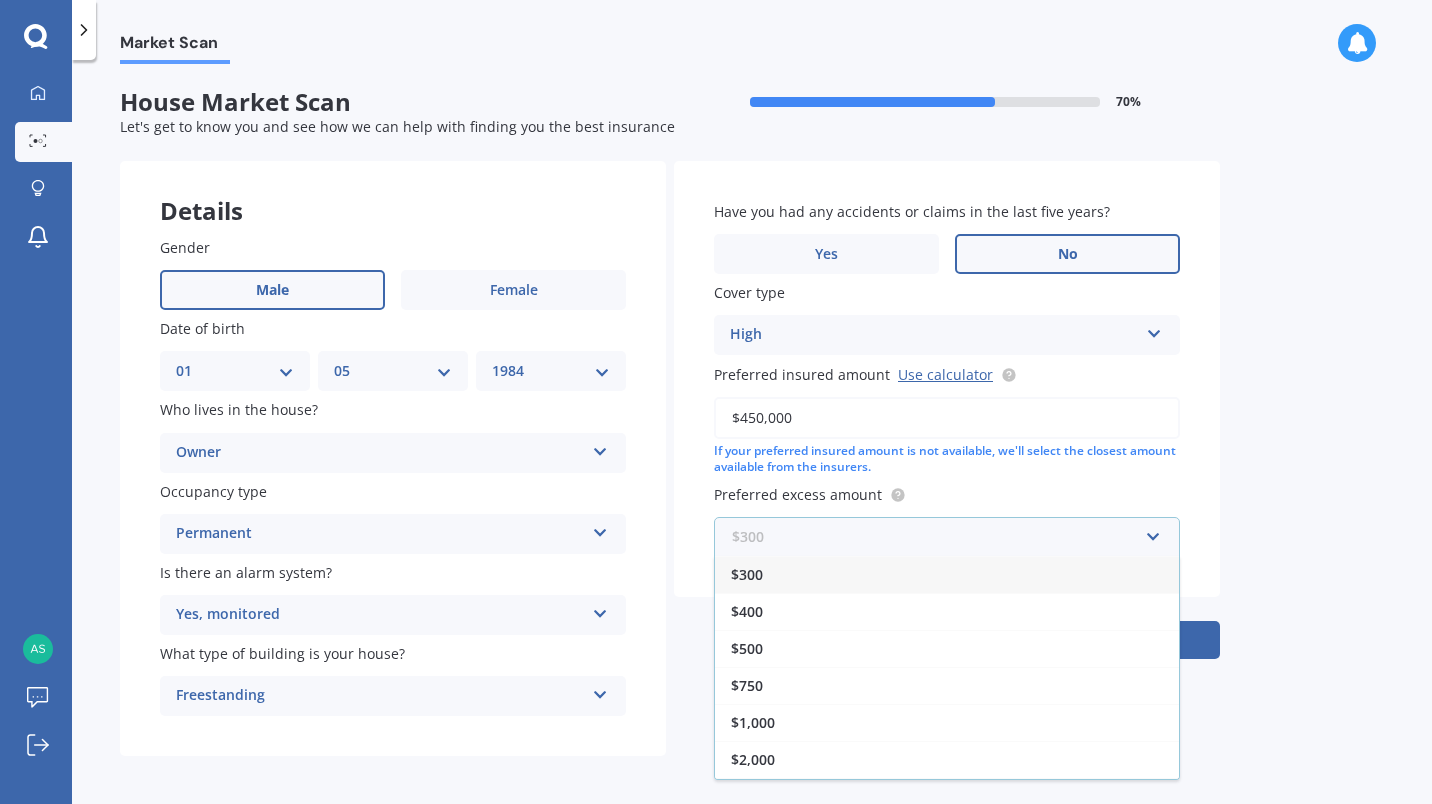 click at bounding box center [940, 537] 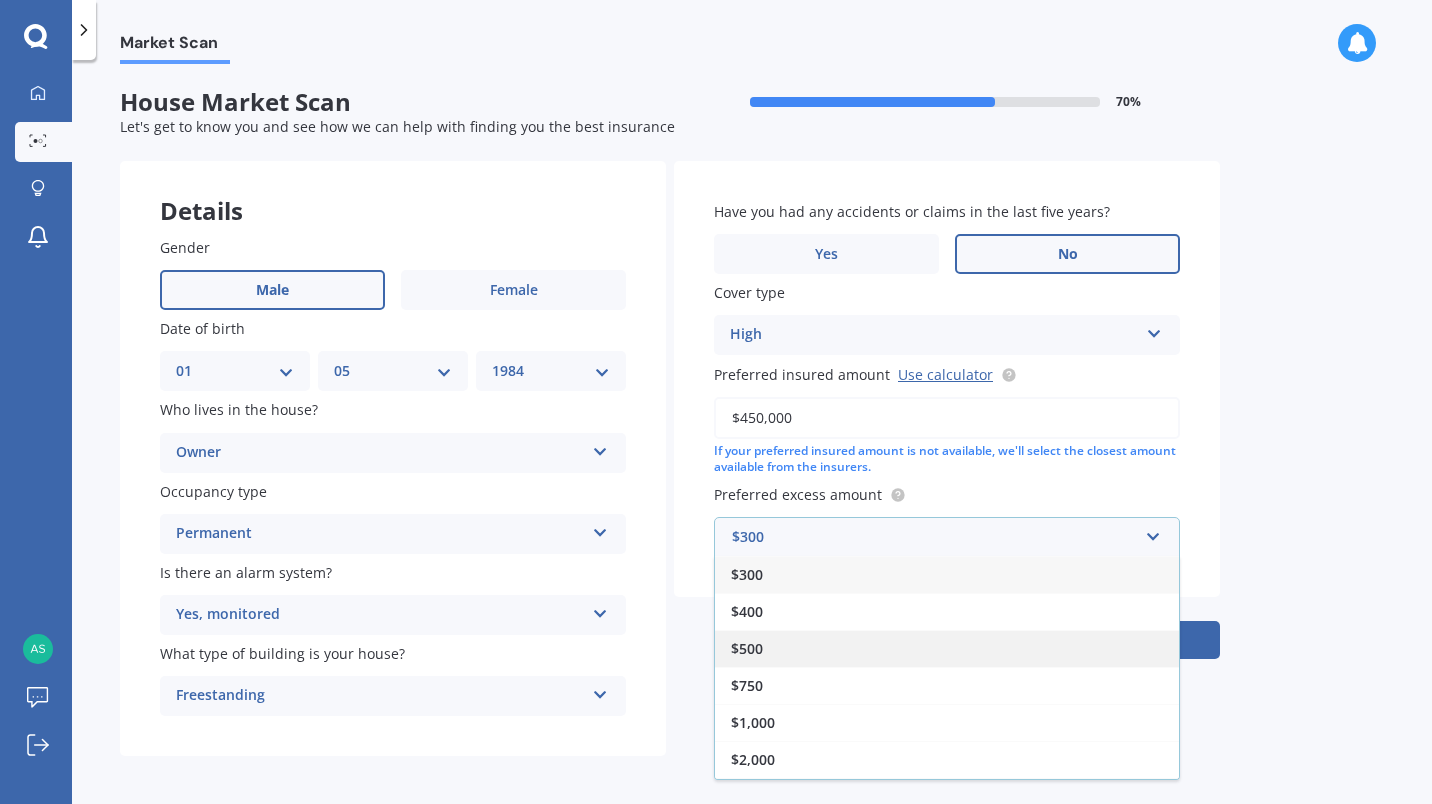 click on "$500" at bounding box center (947, 648) 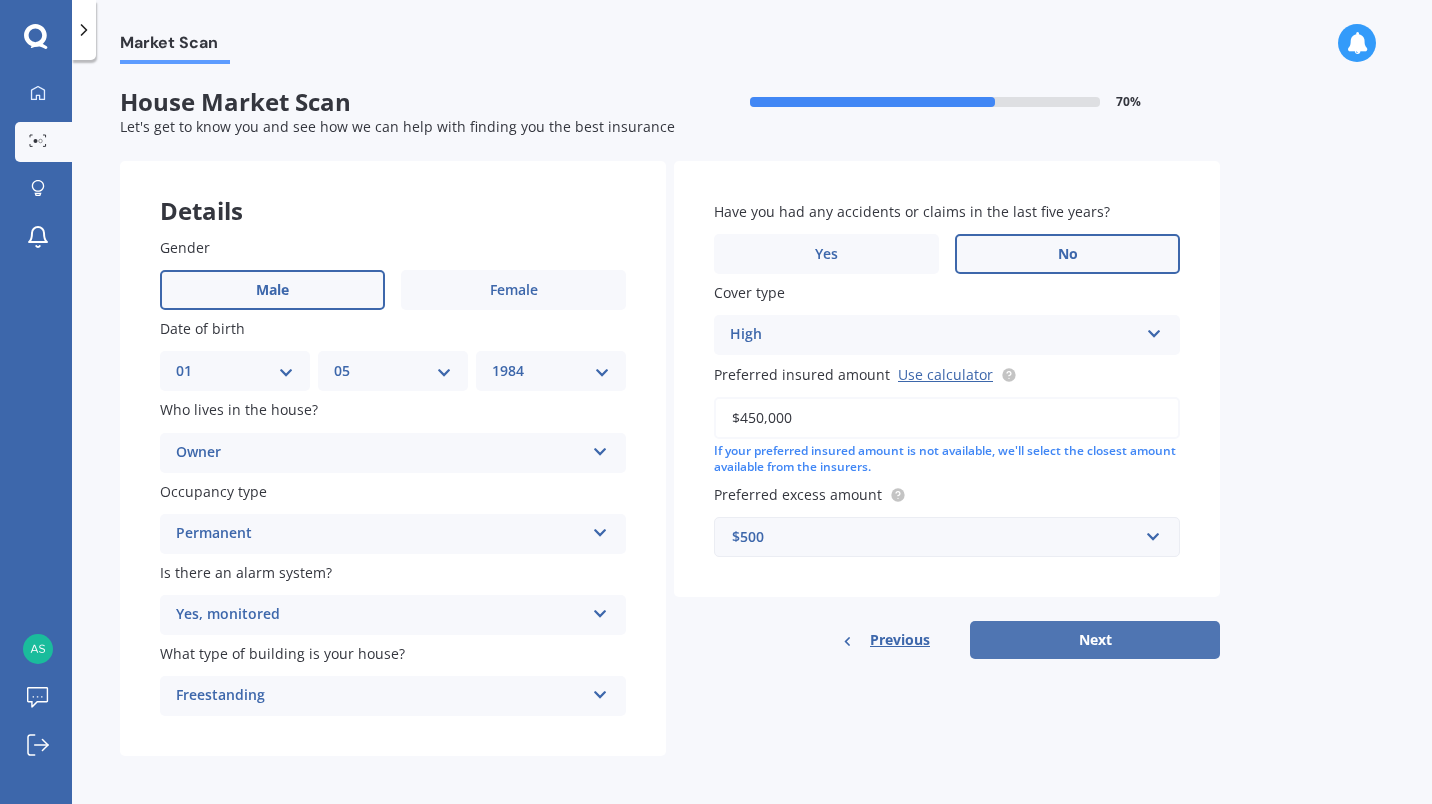 click on "Next" at bounding box center [1095, 640] 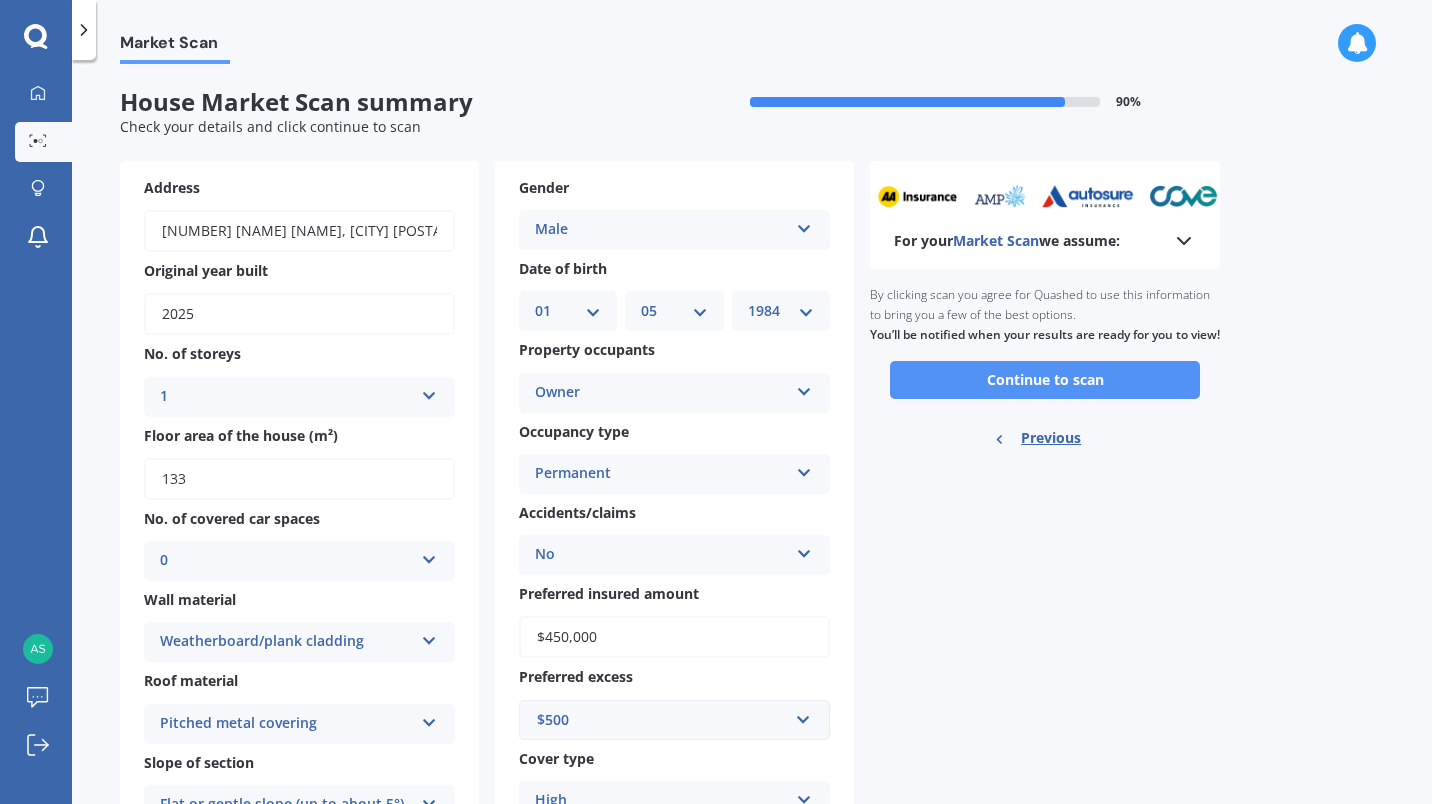 click on "Continue to scan" at bounding box center [1045, 380] 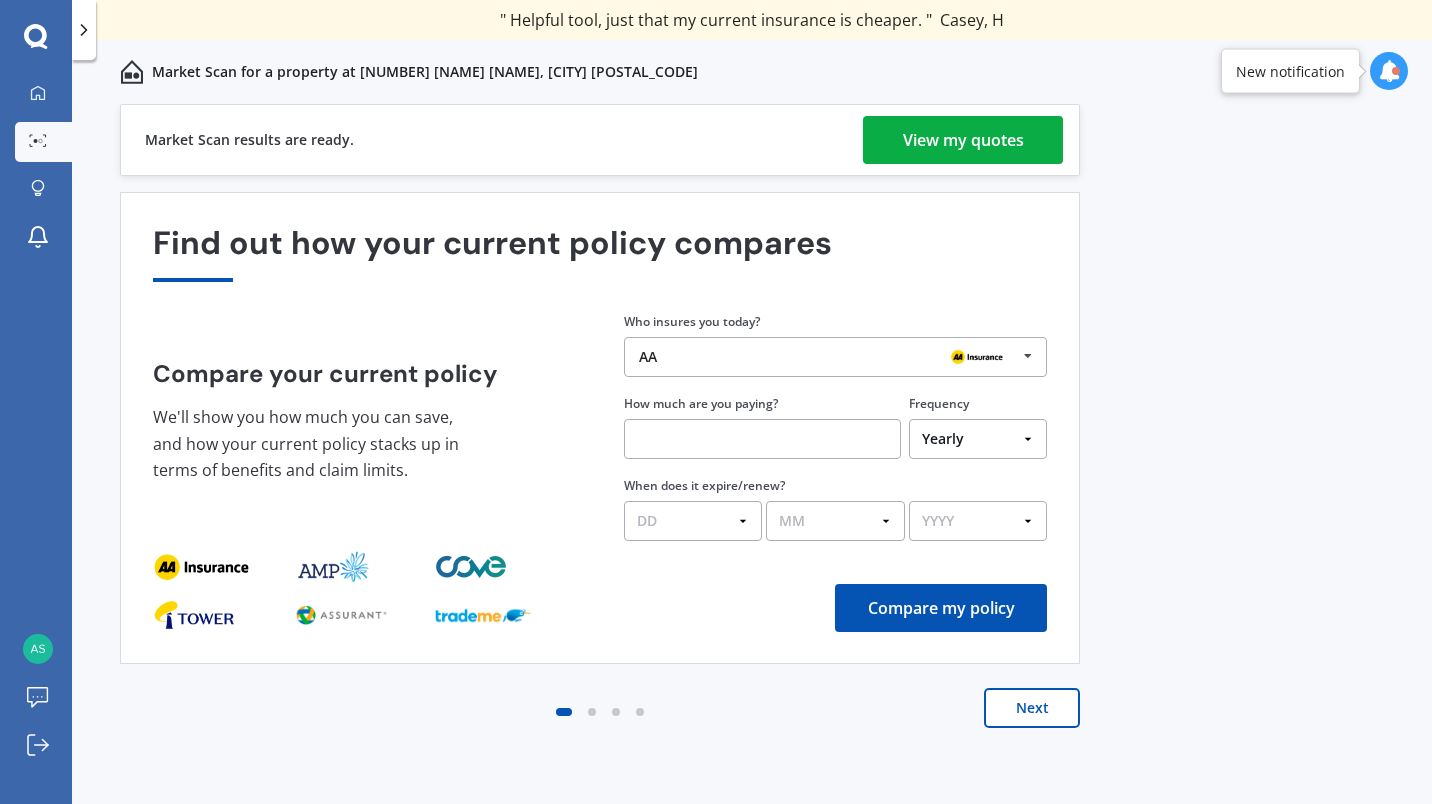 click on "View my quotes" at bounding box center (963, 140) 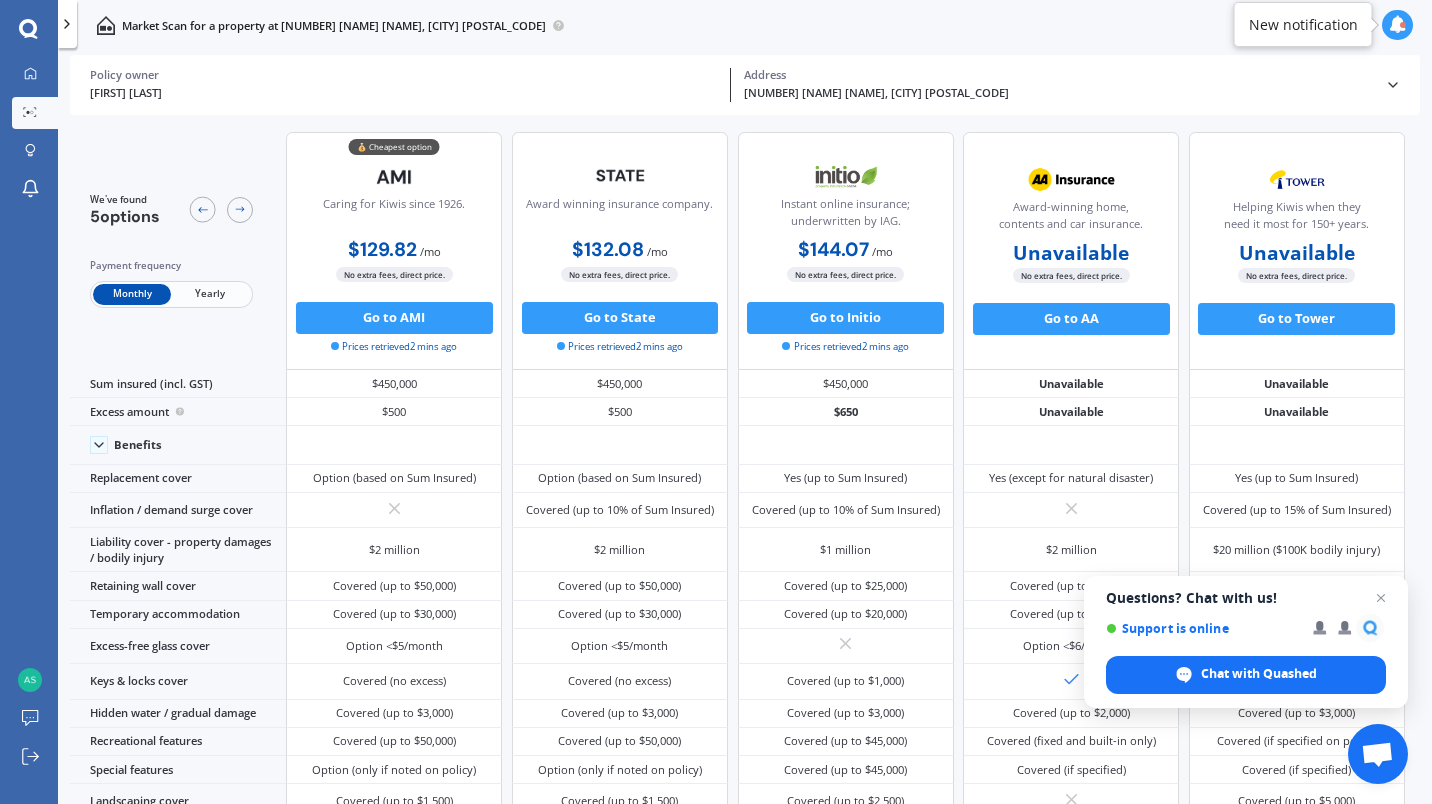 click on "Yearly" at bounding box center (210, 294) 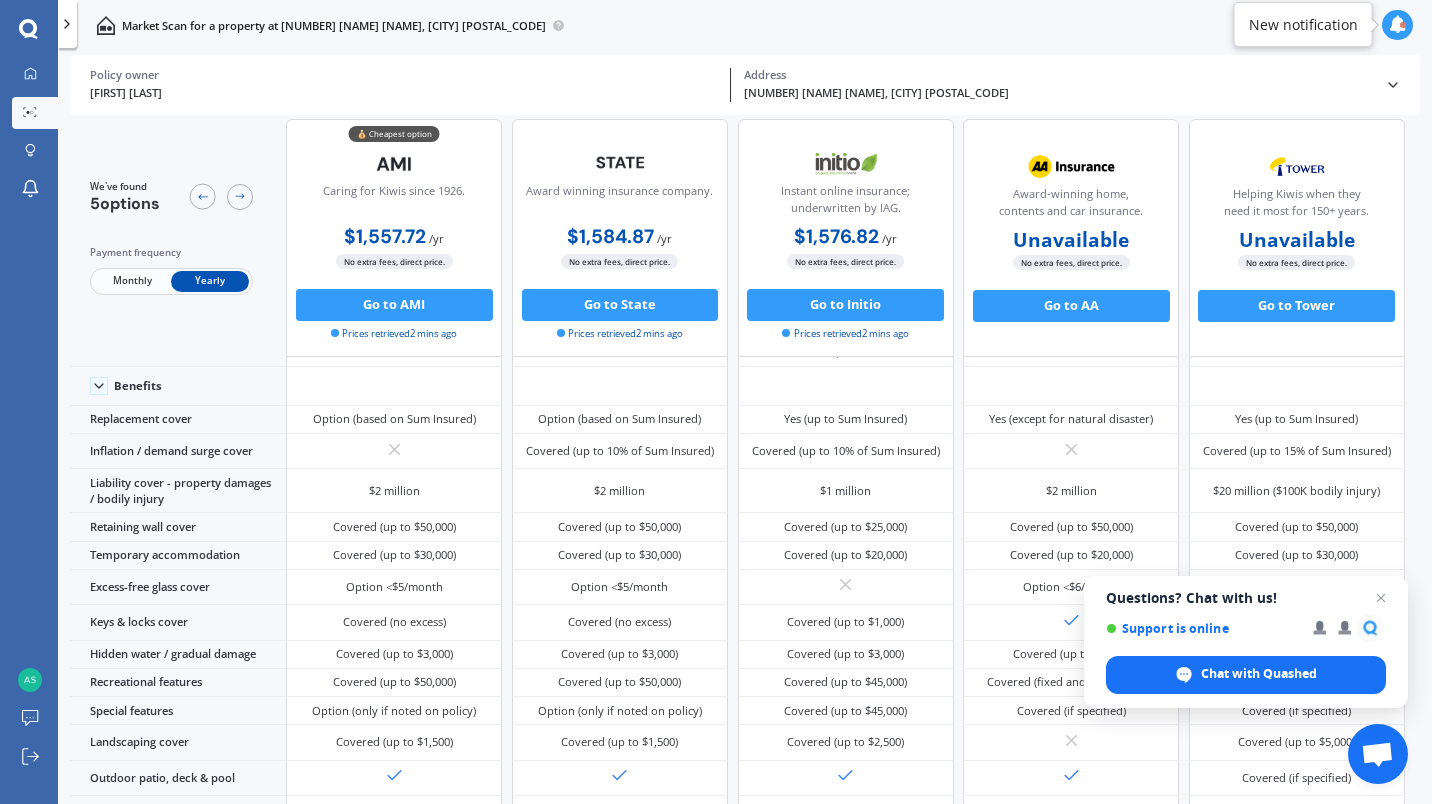 scroll, scrollTop: 0, scrollLeft: 0, axis: both 